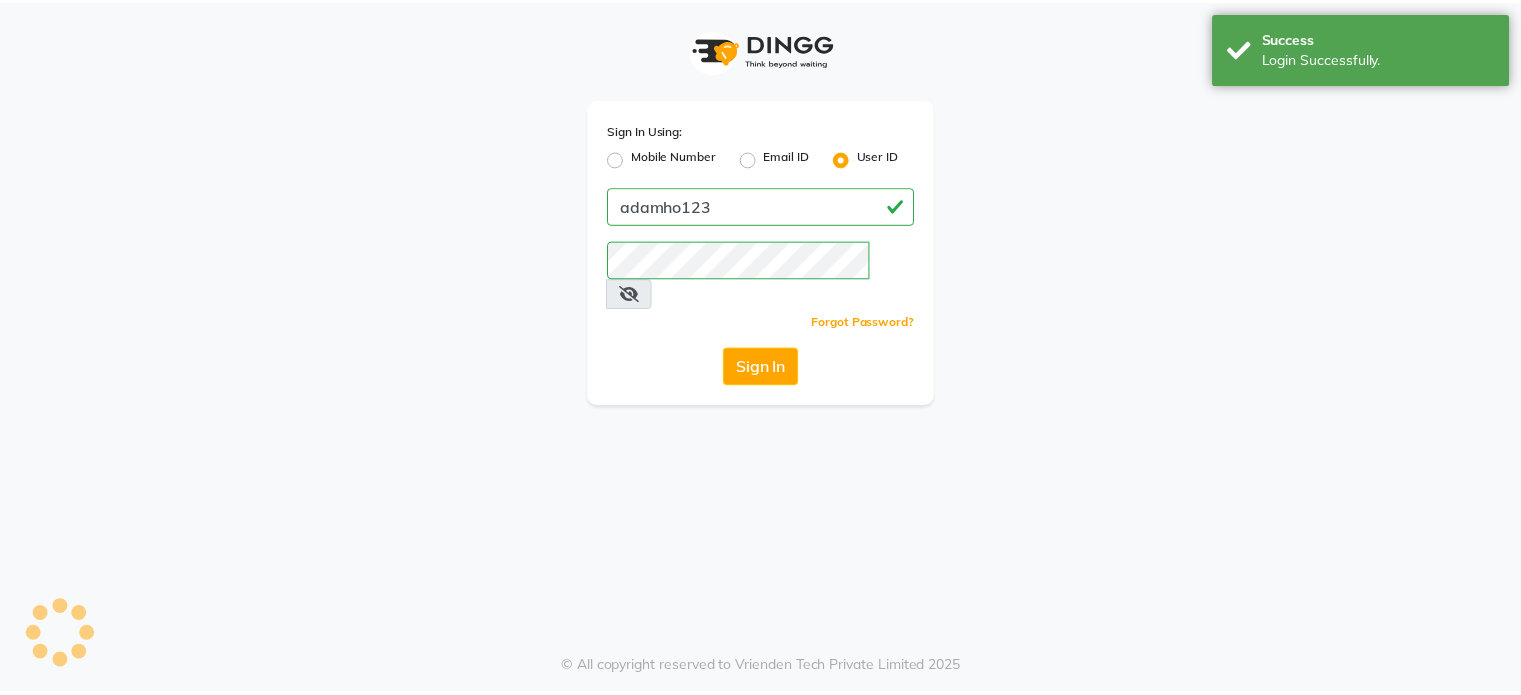 scroll, scrollTop: 0, scrollLeft: 0, axis: both 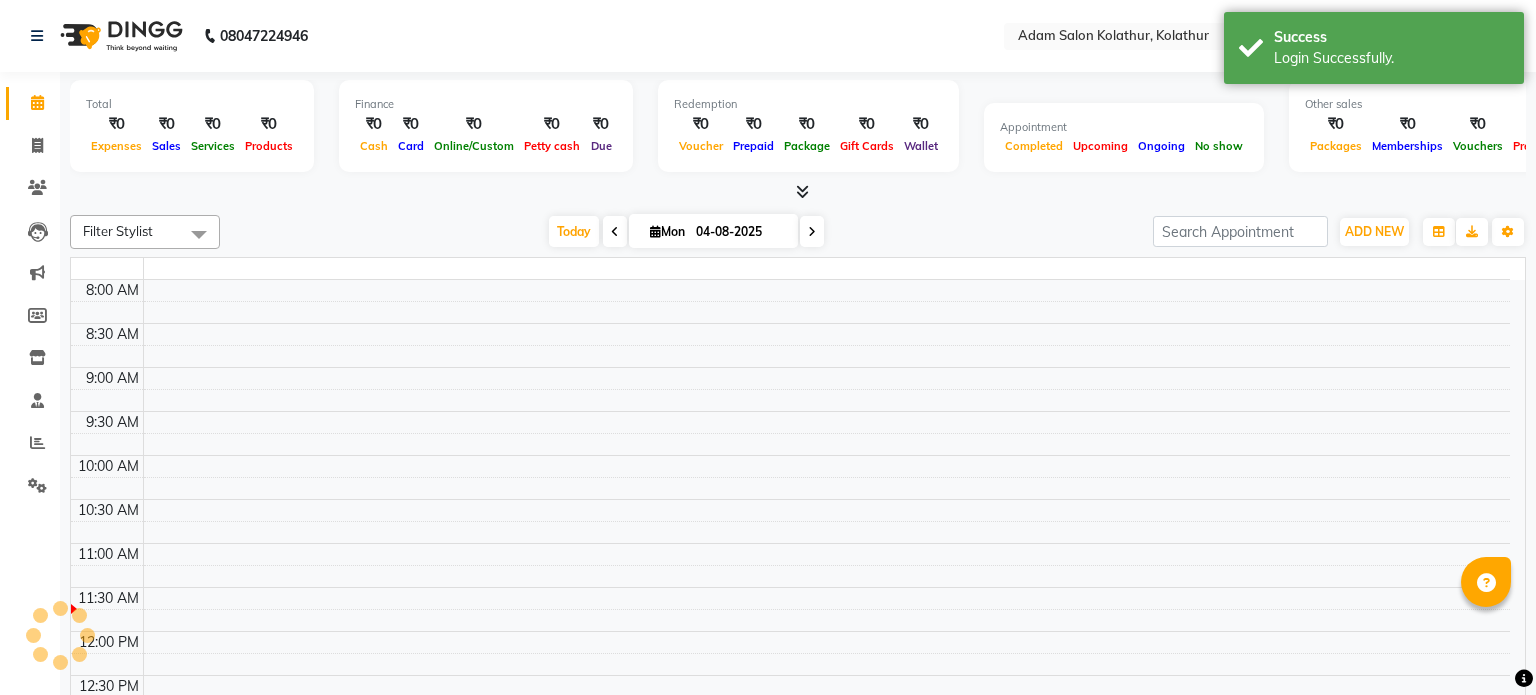 select on "en" 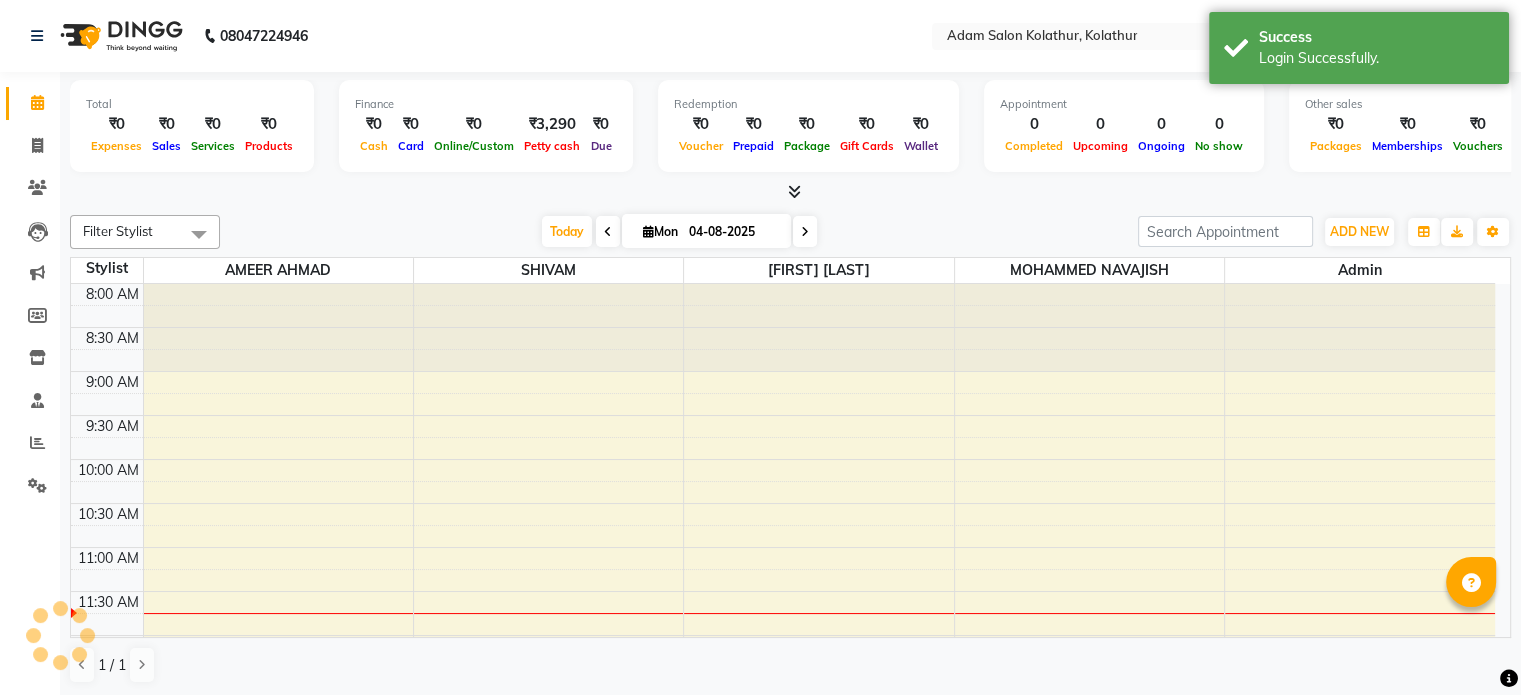 scroll, scrollTop: 0, scrollLeft: 0, axis: both 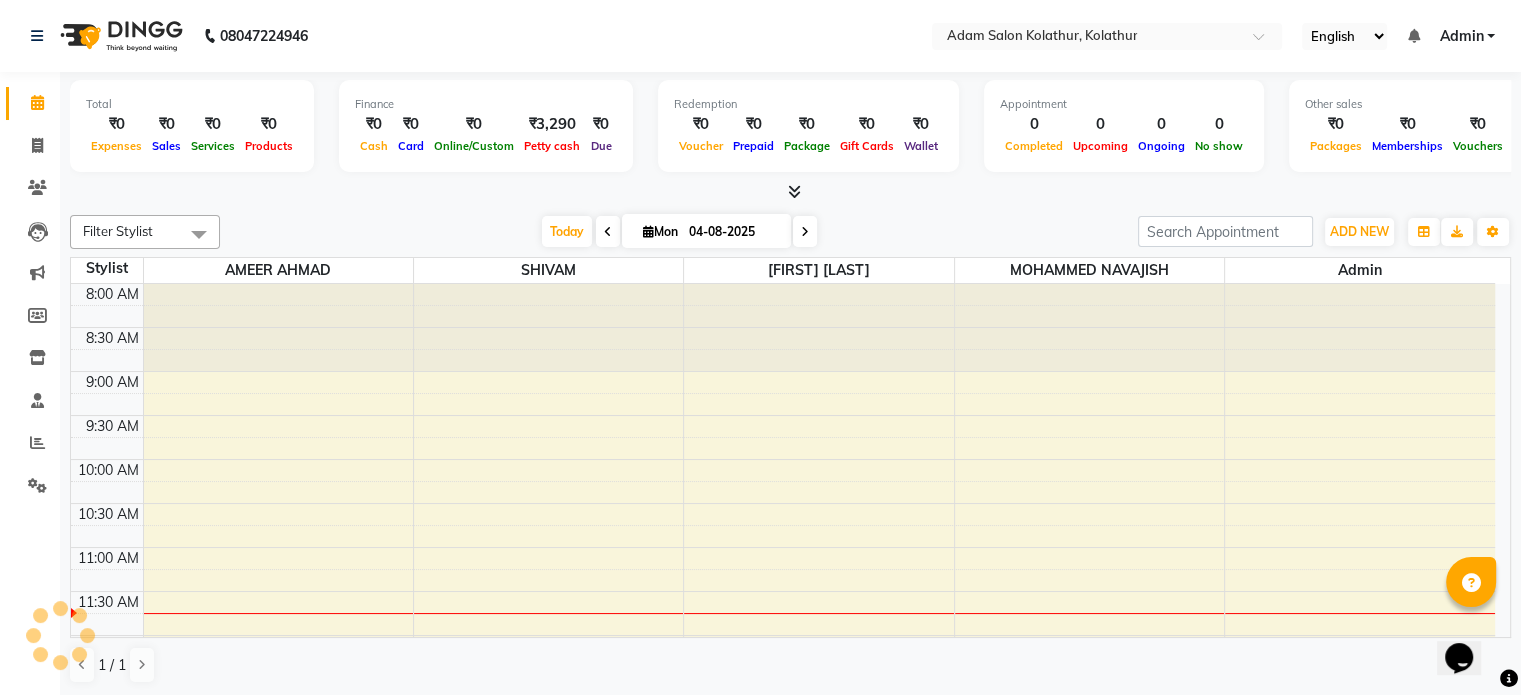 click on "08047224946 Select Location × Adam Salon Kolathur, Kolathur English ENGLISH Español العربية मराठी हिंदी ગુજરાતી தமிழ் 中文 Notifications nothing to show Admin Manage Profile Change Password Sign out  Version:3.15.11" 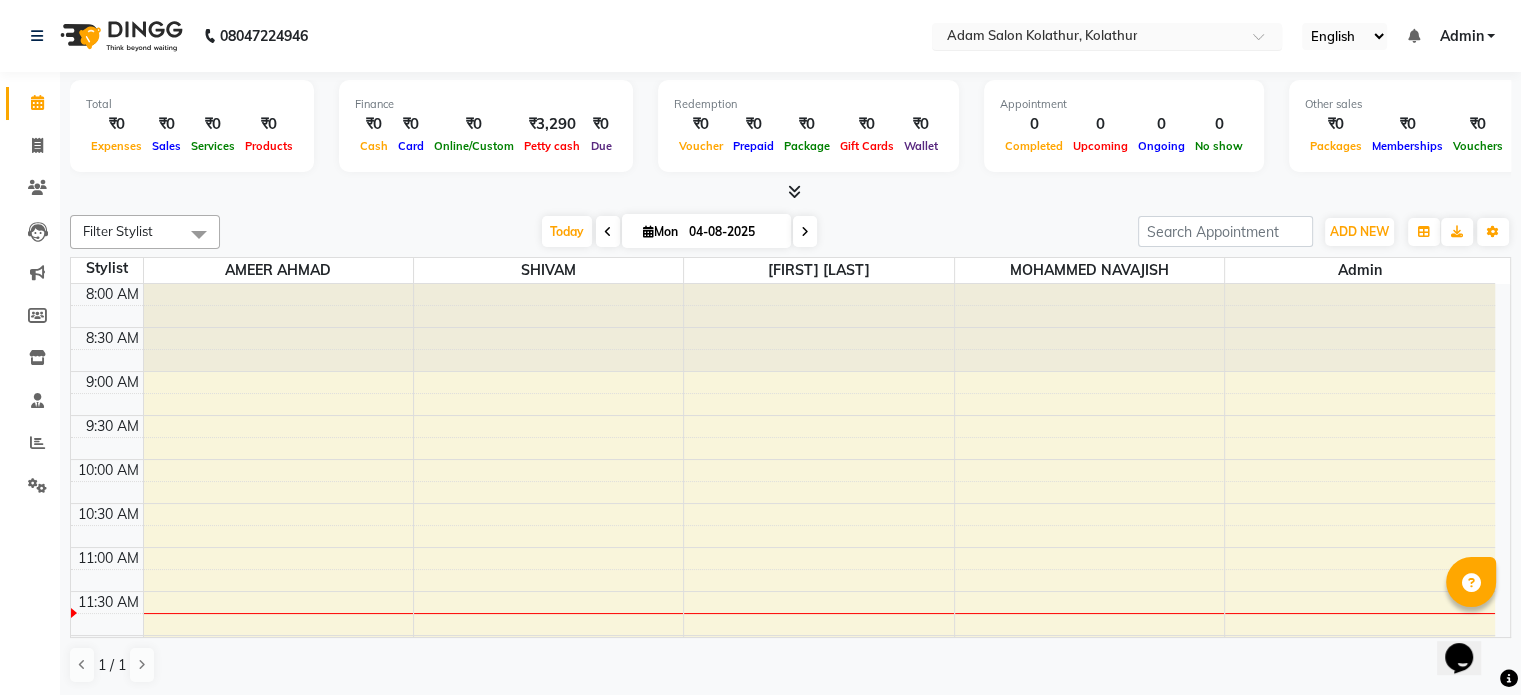click at bounding box center (1087, 38) 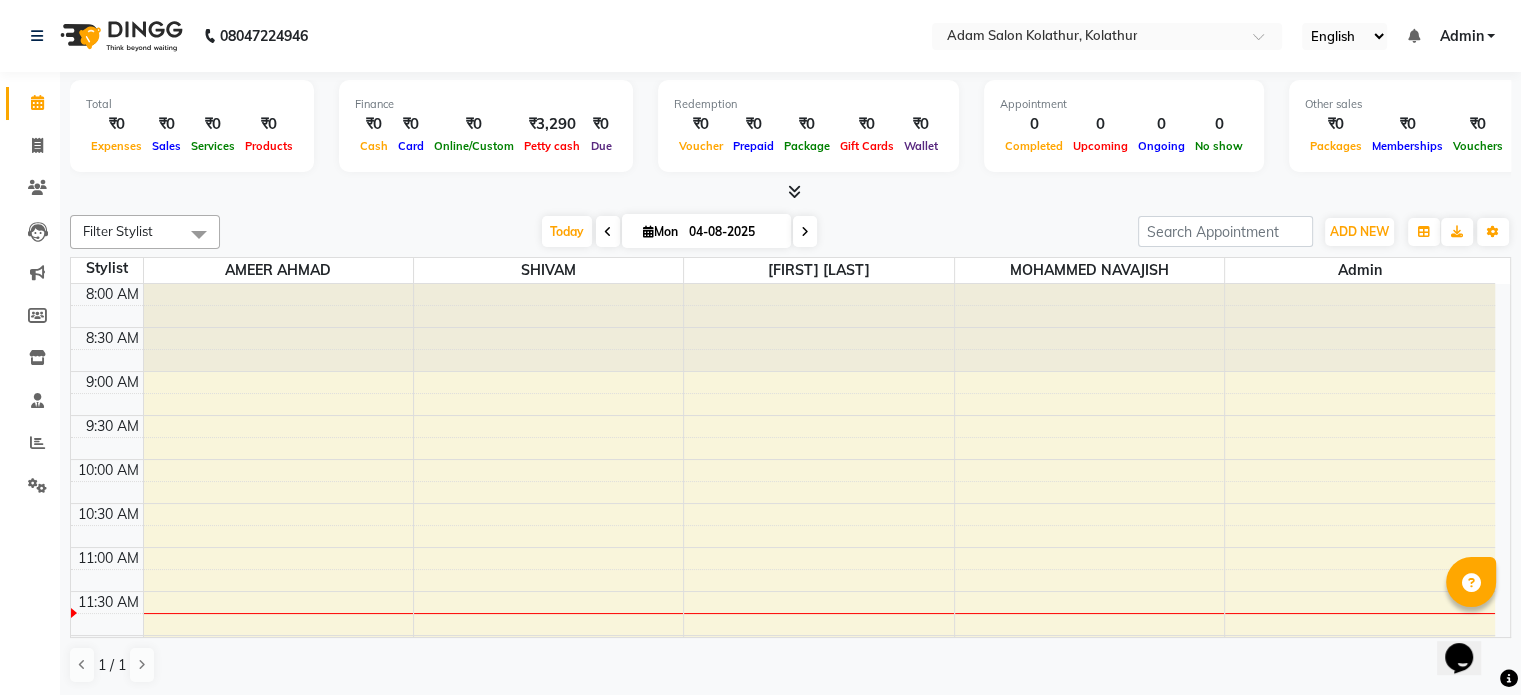 click on "08047224946 Select Location × Adam Salon Kolathur, Kolathur English ENGLISH Español العربية मराठी हिंदी ગુજરાતી தமிழ் 中文 Notifications nothing to show Admin Manage Profile Change Password Sign out  Version:3.15.11" 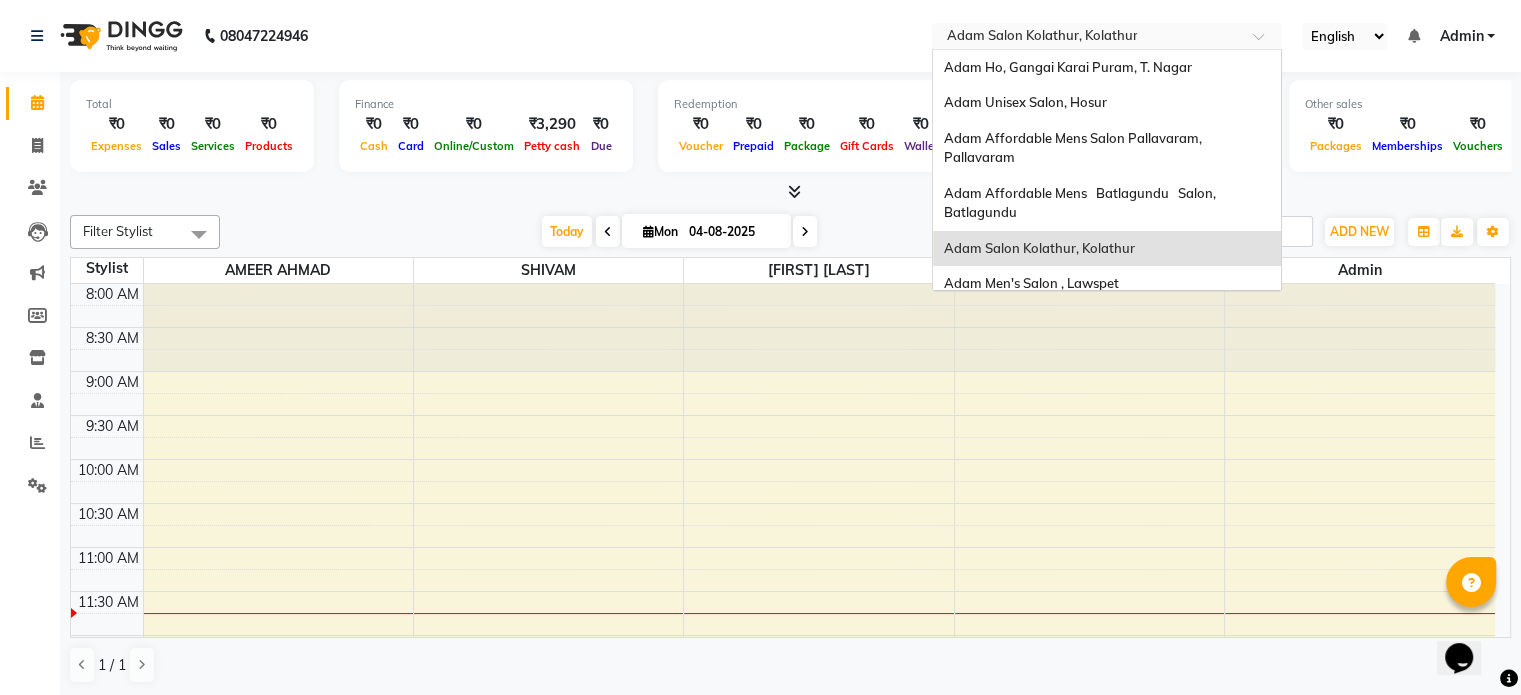 click at bounding box center (1087, 38) 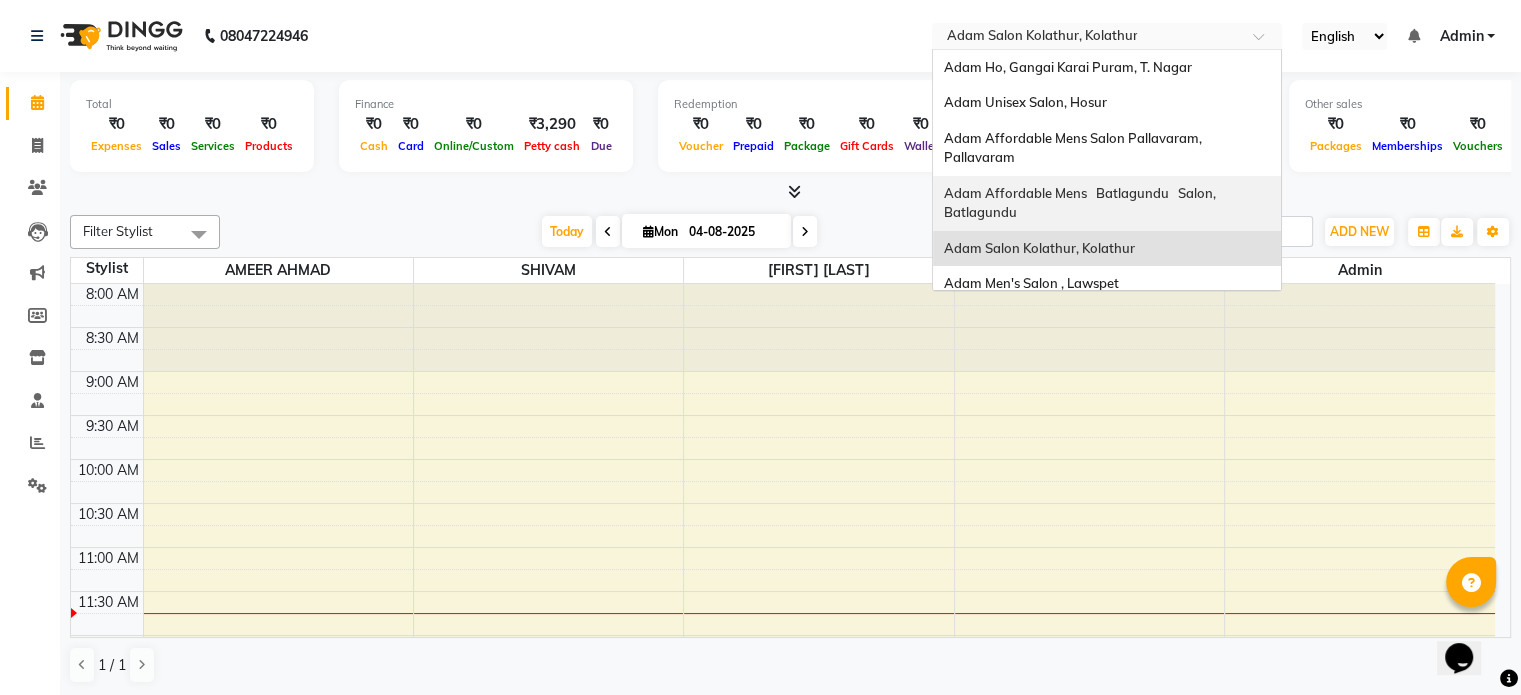 click on "Adam Affordable Mens   Batlagundu   Salon, Batlagundu" at bounding box center [1080, 203] 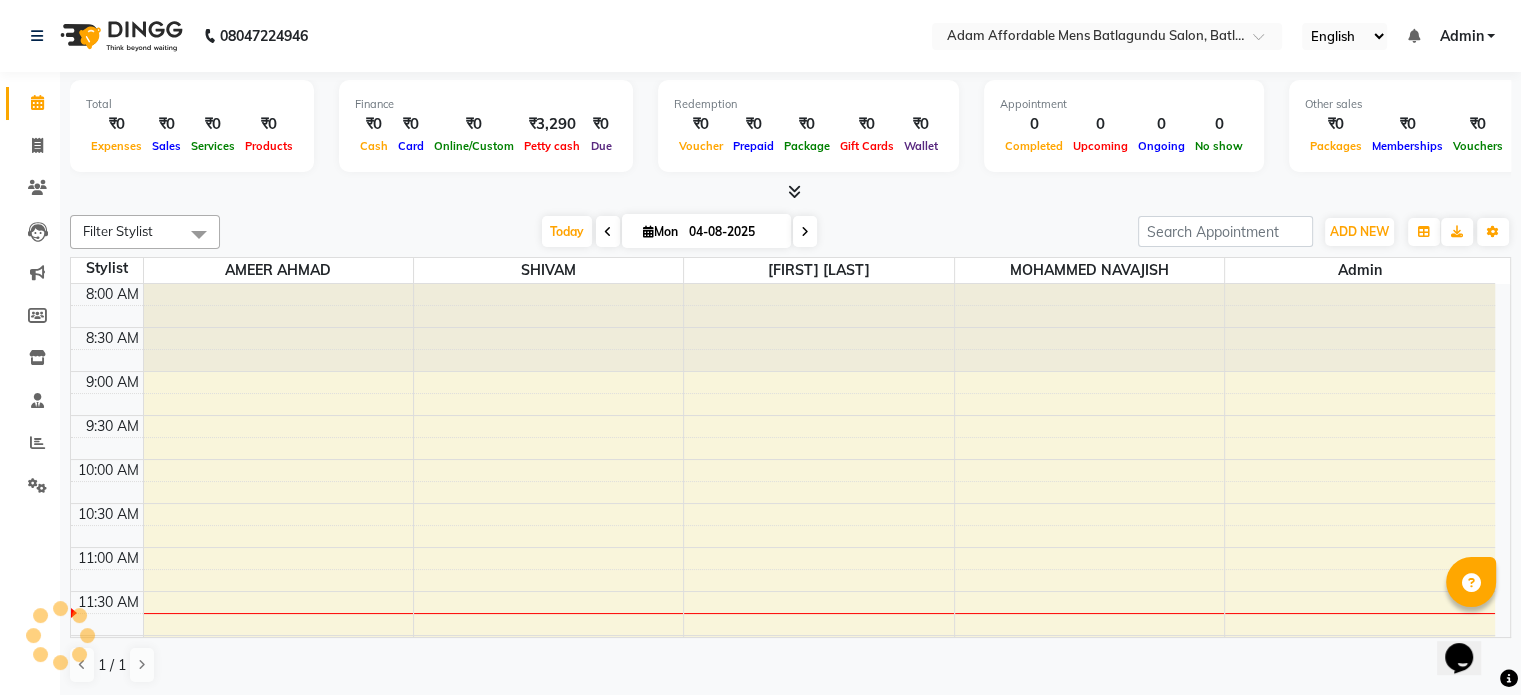 drag, startPoint x: 1095, startPoint y: 186, endPoint x: 516, endPoint y: 84, distance: 587.91583 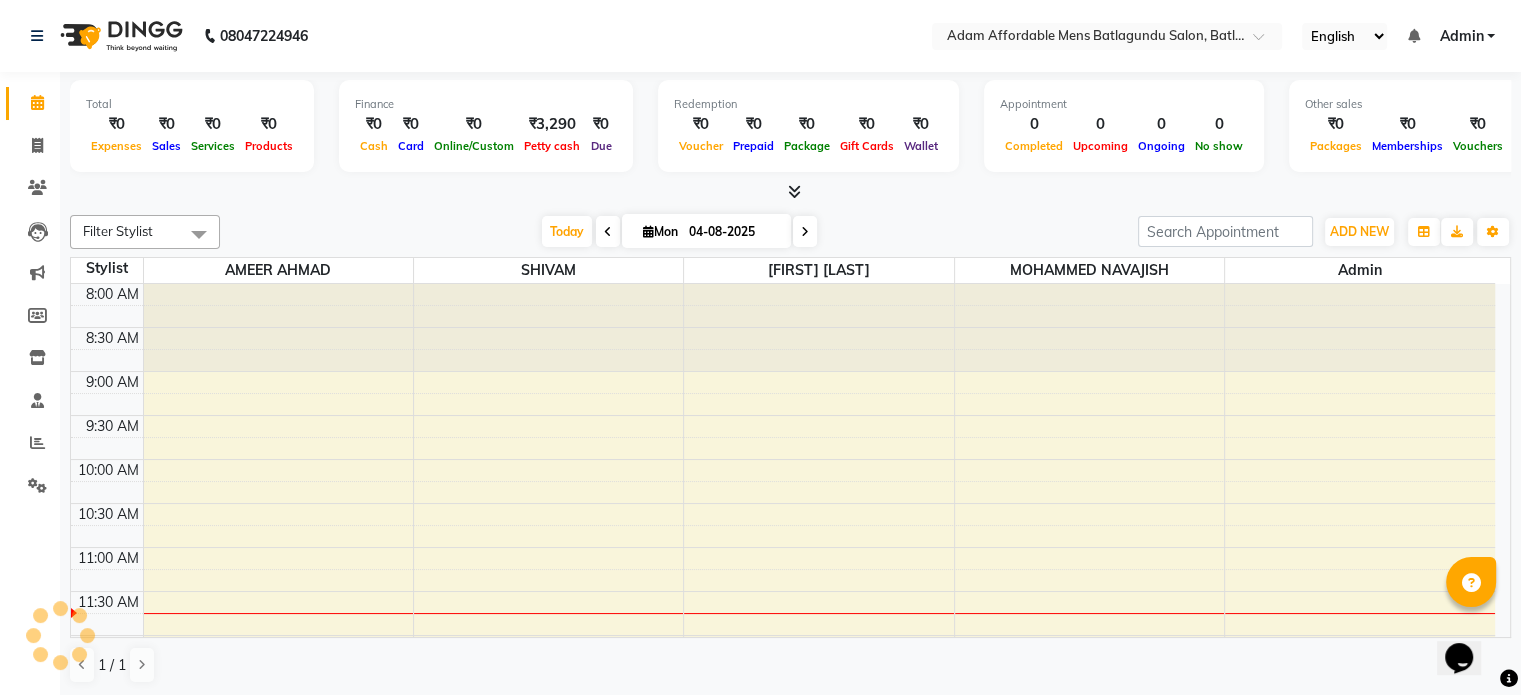 click on "Total  ₹0  Expenses ₹0  Sales ₹0  Services ₹0  Products Finance  ₹0  Cash ₹0  Card ₹0  Online/Custom ₹3,290 Petty cash ₹0 Due  Redemption  ₹0 Voucher ₹0 Prepaid ₹0 Package ₹0  Gift Cards ₹0  Wallet  Appointment  0 Completed 0 Upcoming 0 Ongoing 0 No show  Other sales  ₹0  Packages ₹0  Memberships ₹0  Vouchers ₹0  Prepaids ₹0  Gift Cards" at bounding box center (790, 137) 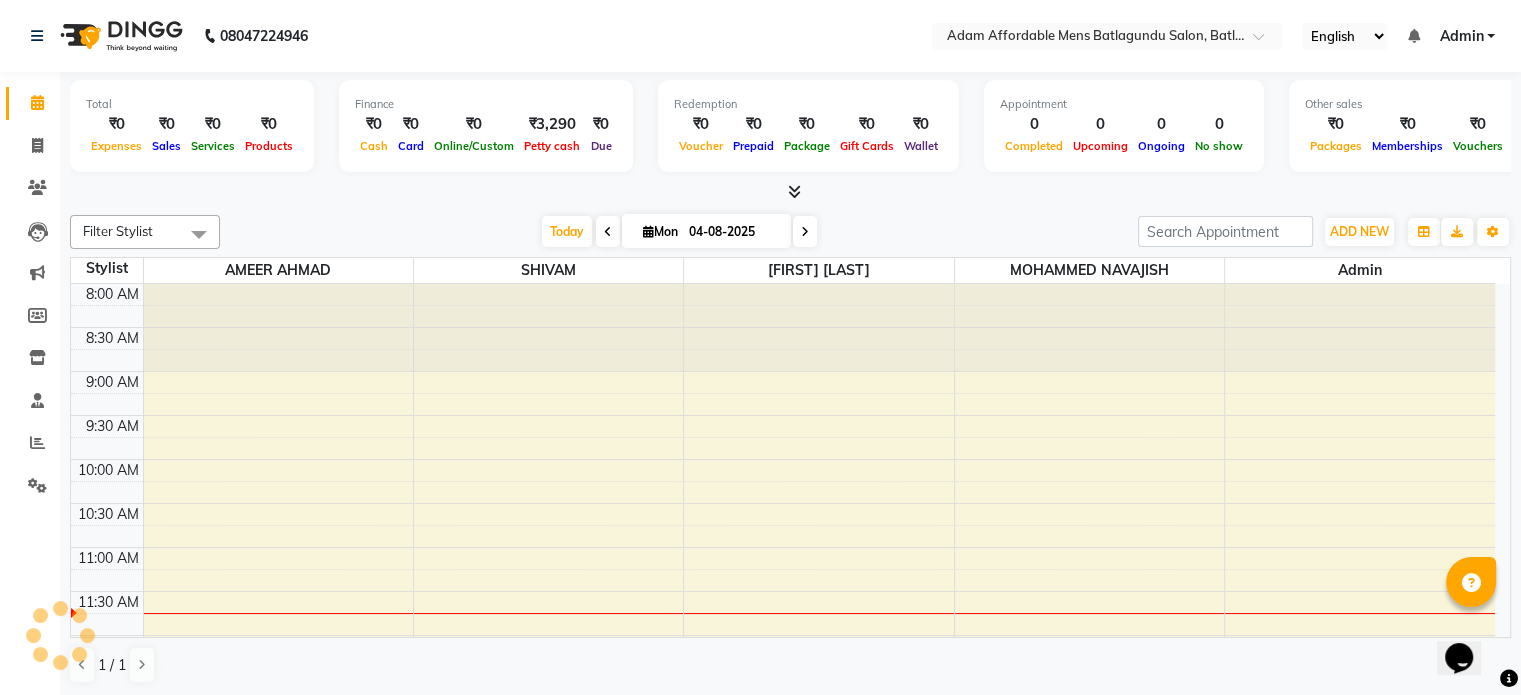 click on "08047224946 Select Location ×  Adam Affordable Mens   Batlagundu   Salon, Batlagundu  English ENGLISH Español العربية मराठी हिंदी ગુજરાતી தமிழ் 中文 Notifications nothing to show Admin Manage Profile Change Password Sign out  Version:3.15.11" 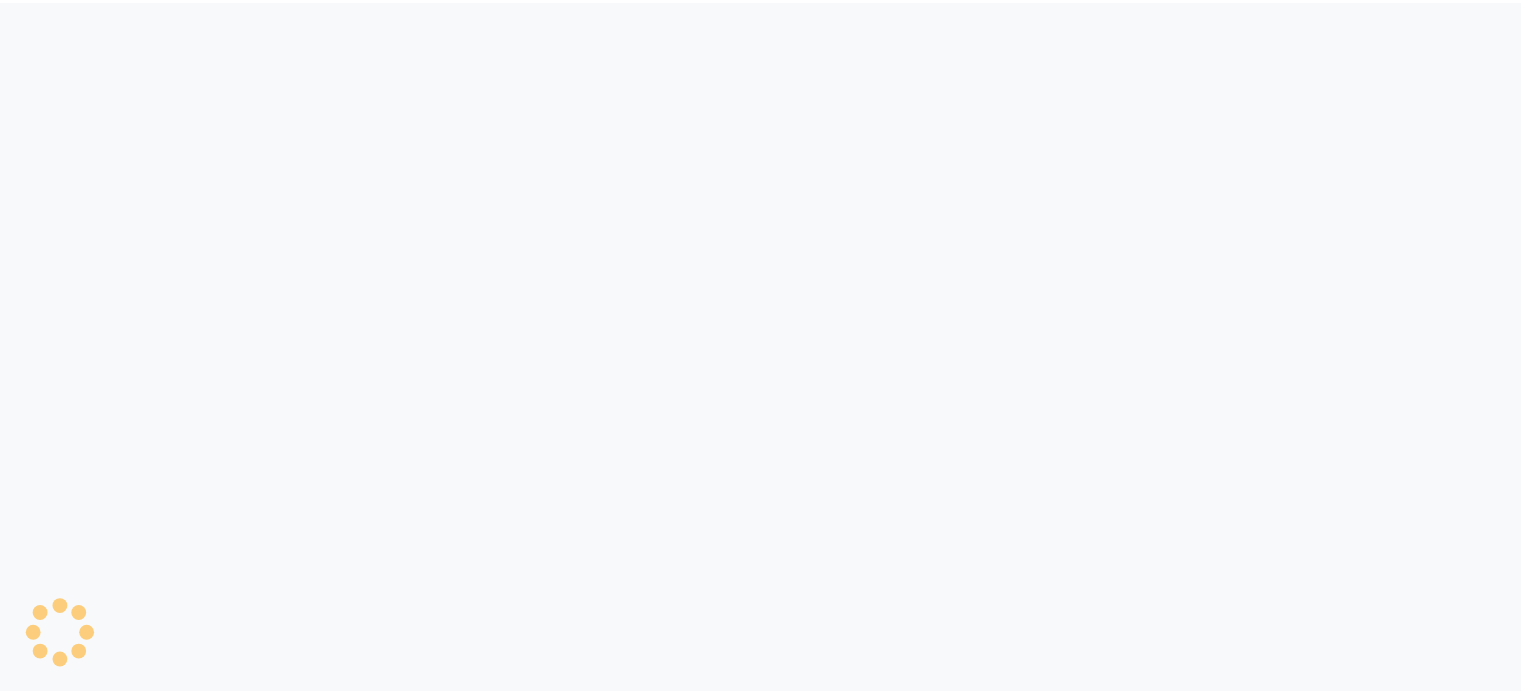 scroll, scrollTop: 0, scrollLeft: 0, axis: both 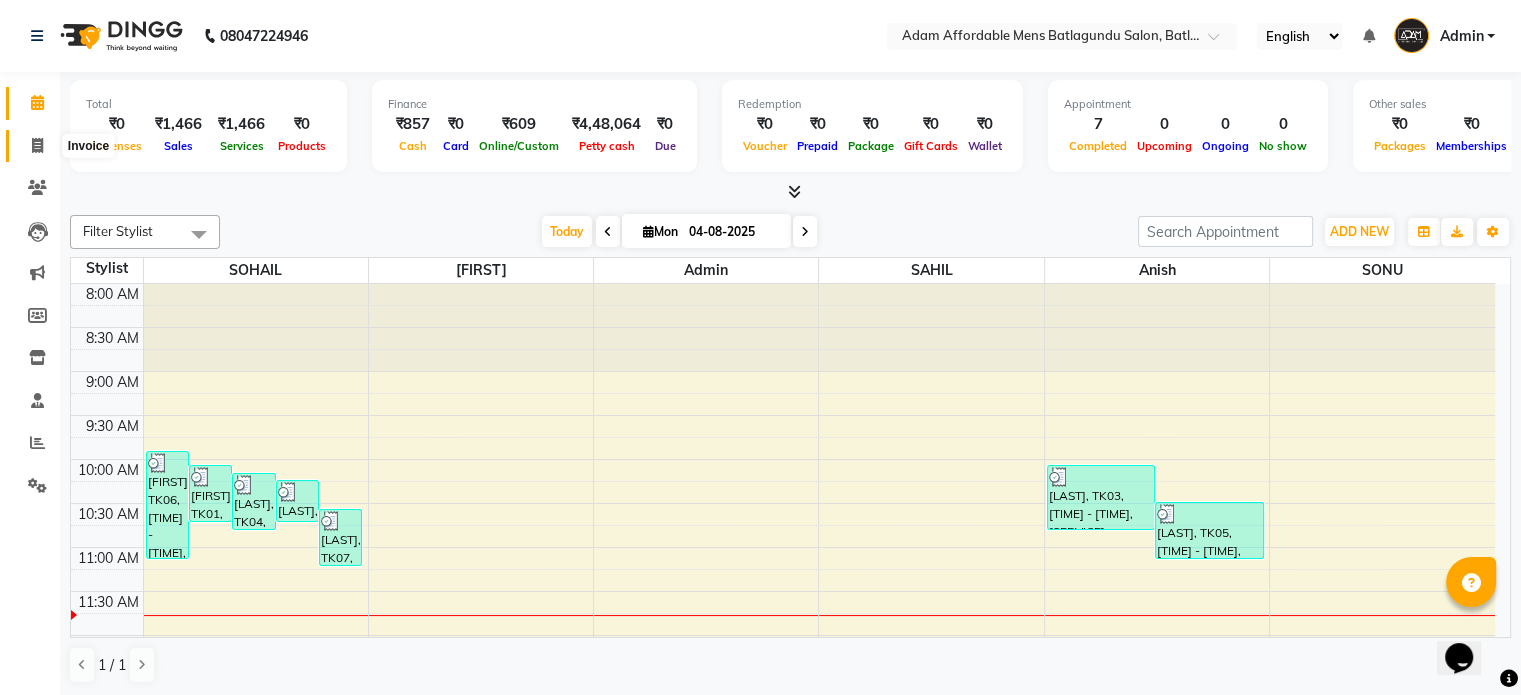click 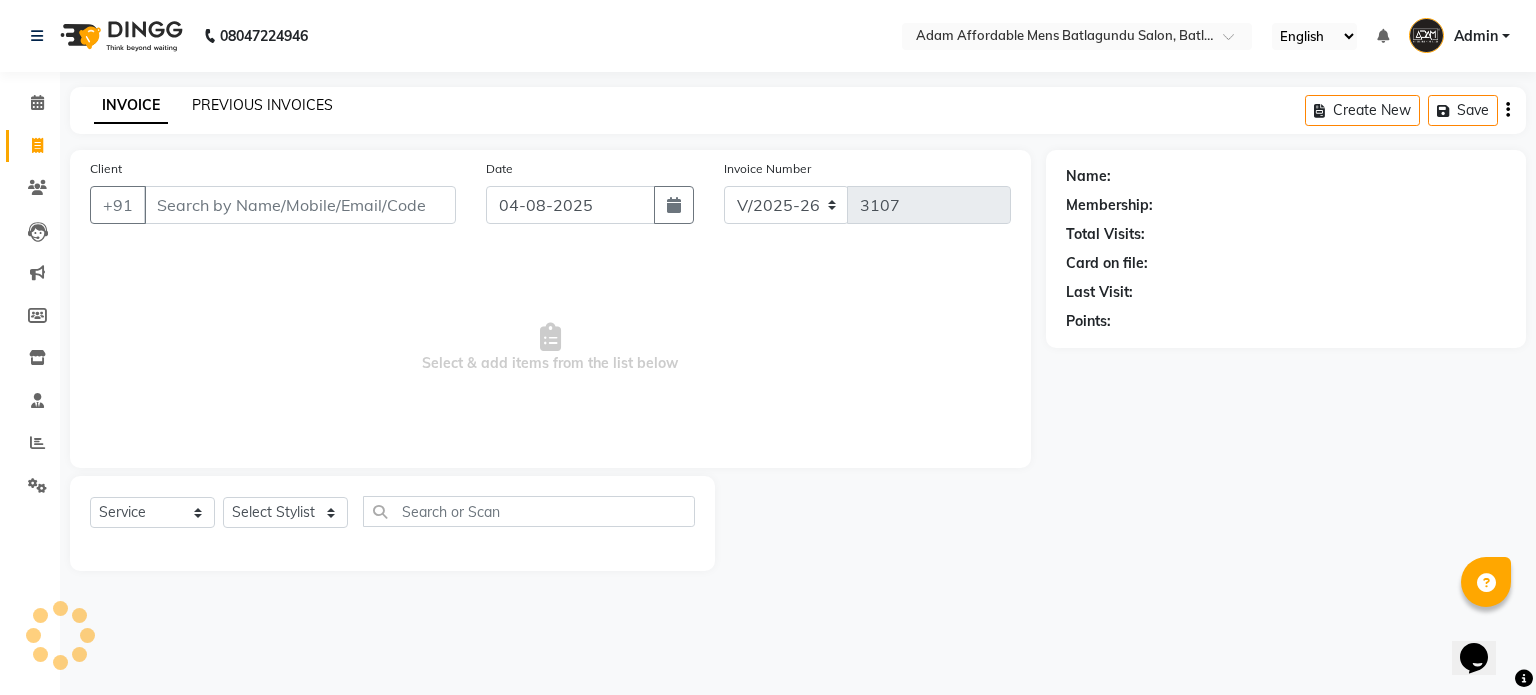 click on "PREVIOUS INVOICES" 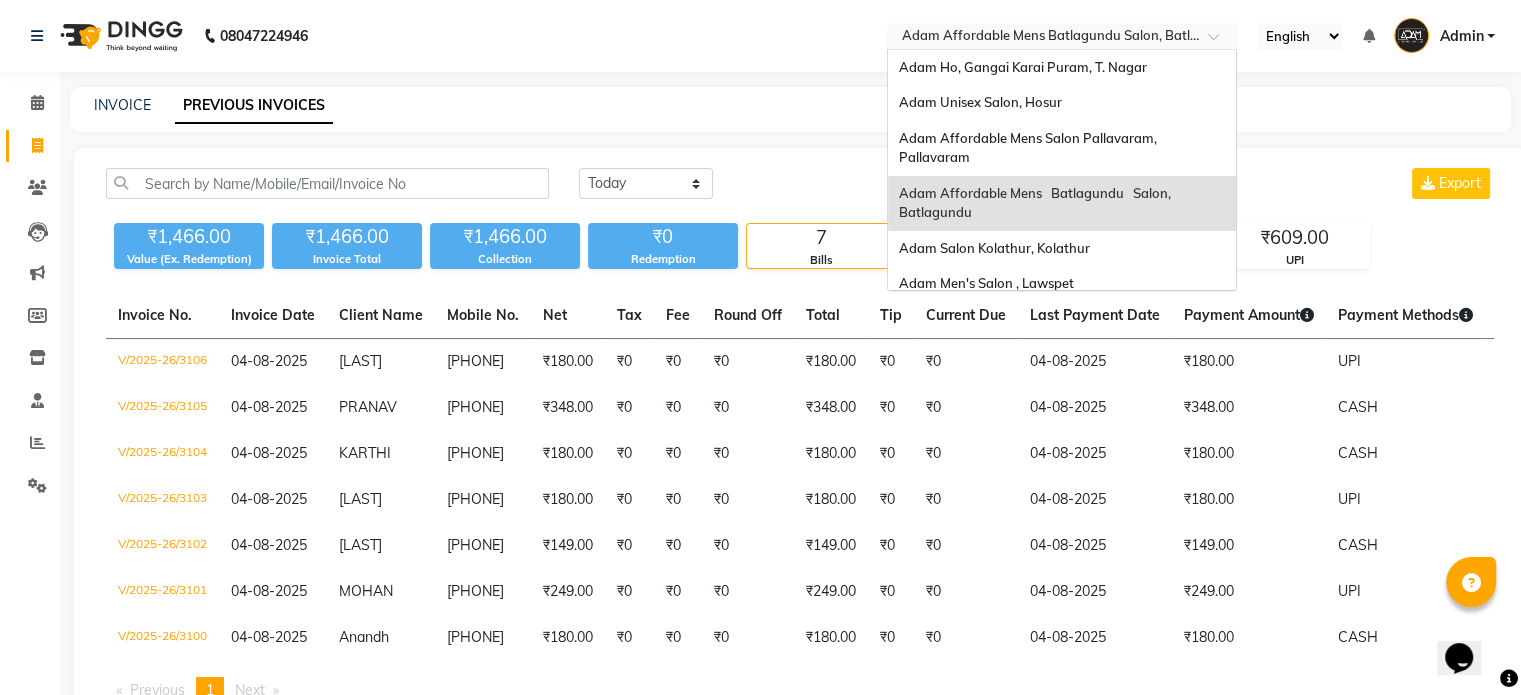 click at bounding box center (1042, 38) 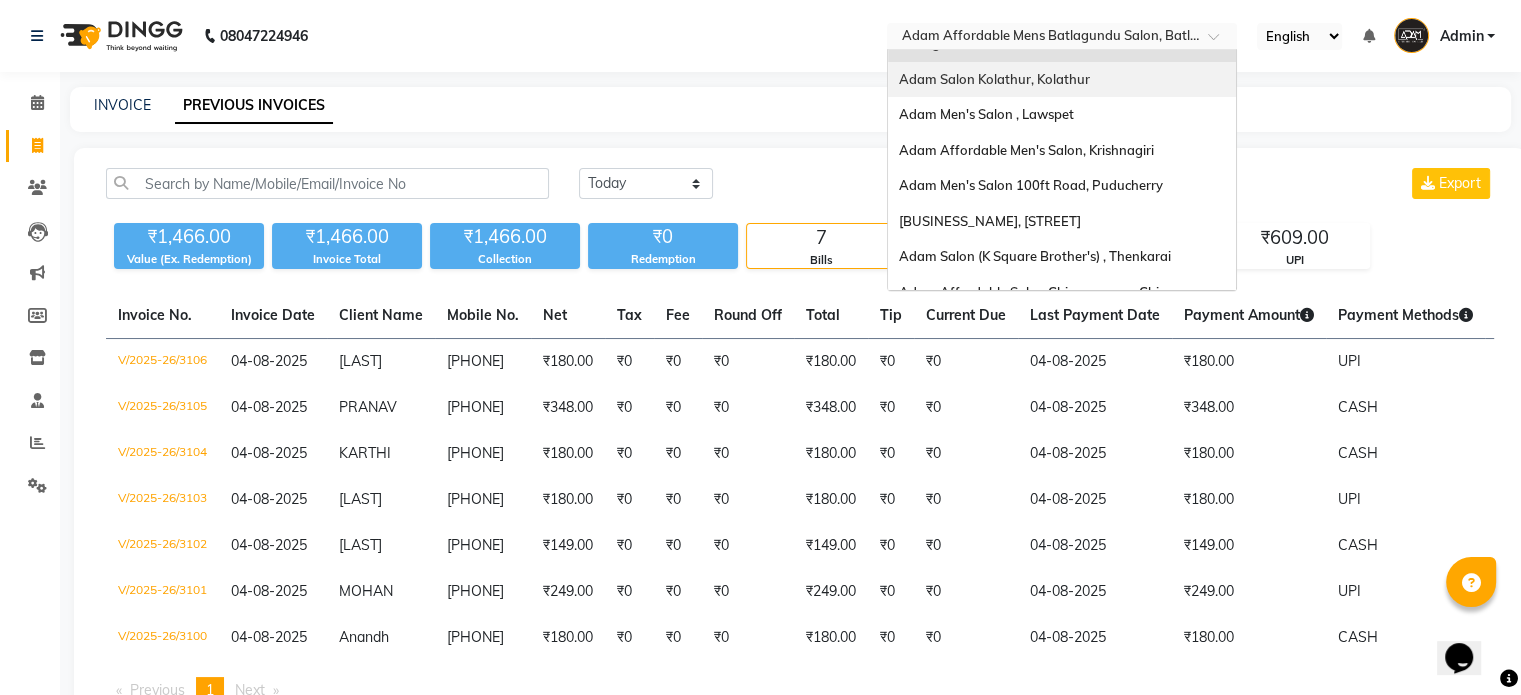 scroll, scrollTop: 208, scrollLeft: 0, axis: vertical 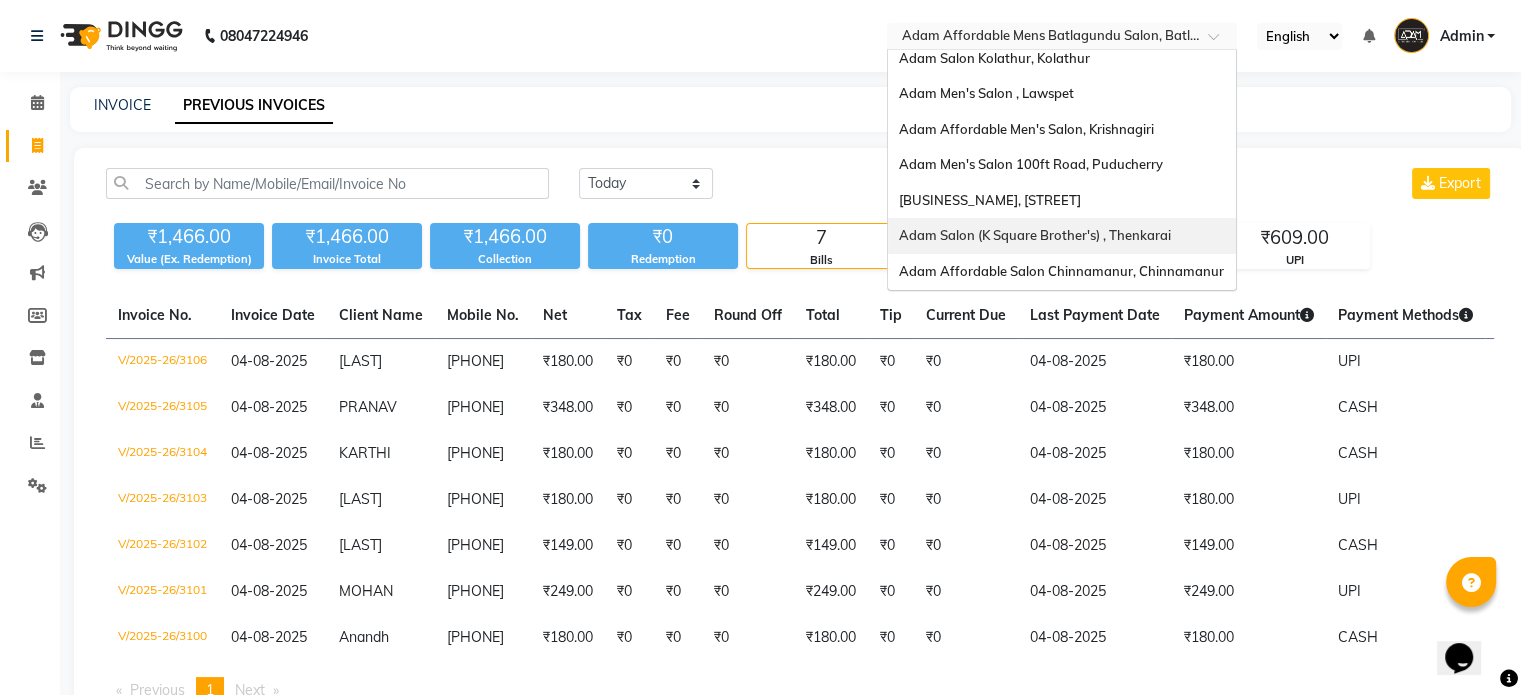 click on "Adam Salon (K Square Brother's) , Thenkarai" at bounding box center (1062, 236) 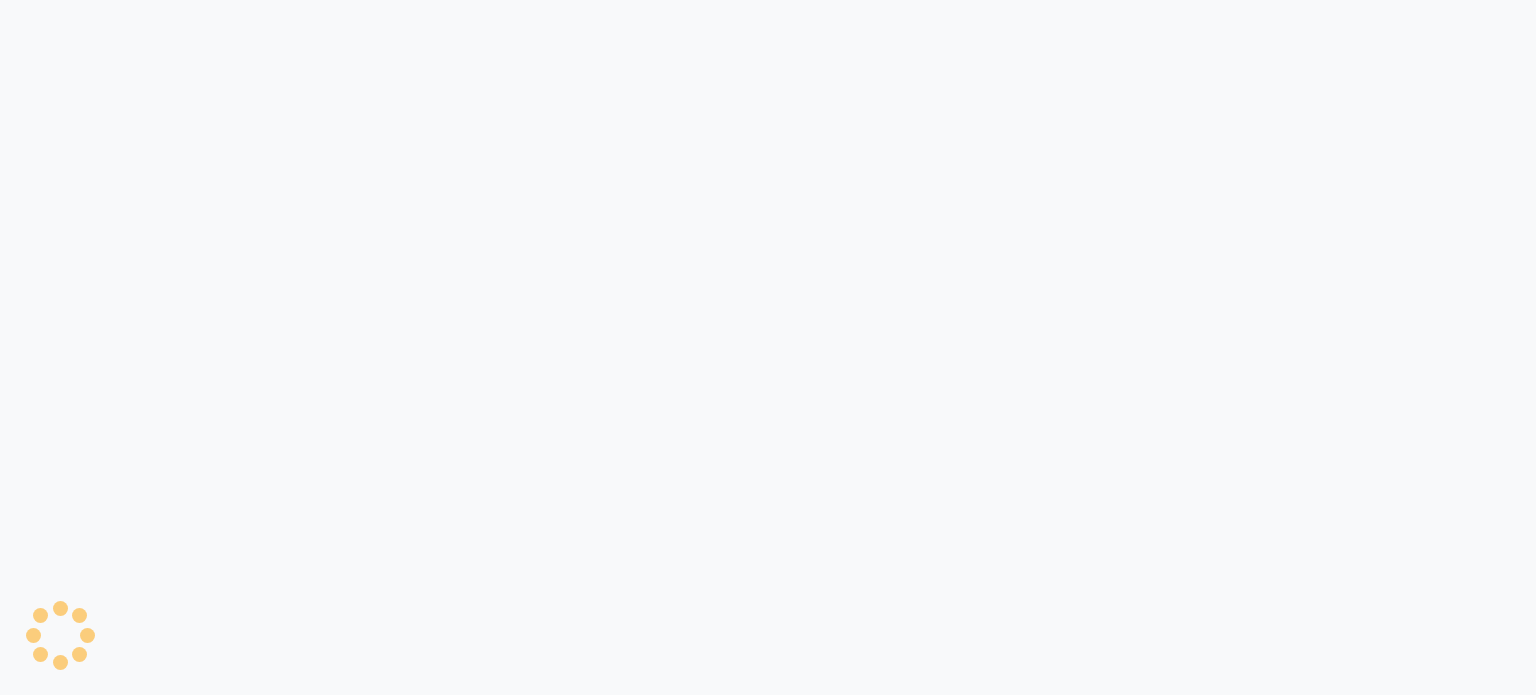 scroll, scrollTop: 0, scrollLeft: 0, axis: both 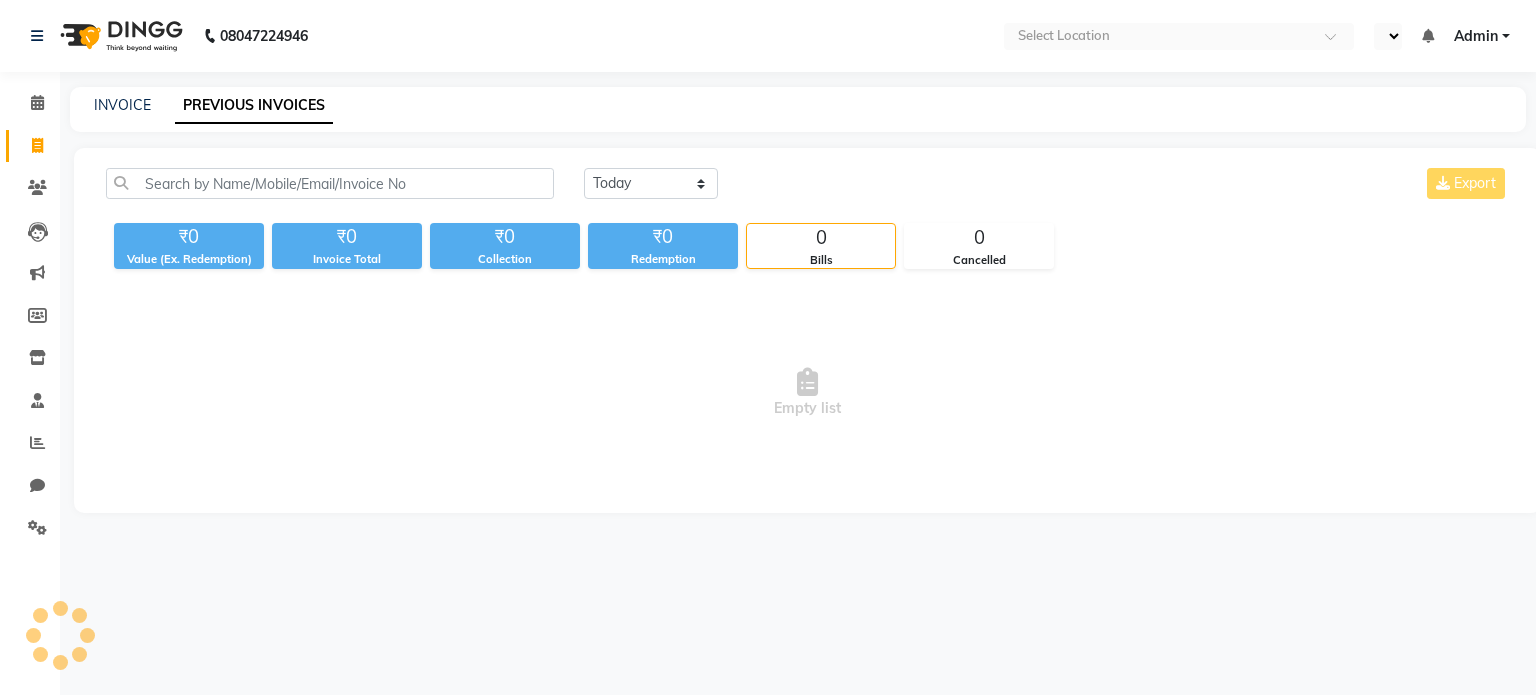 select on "en" 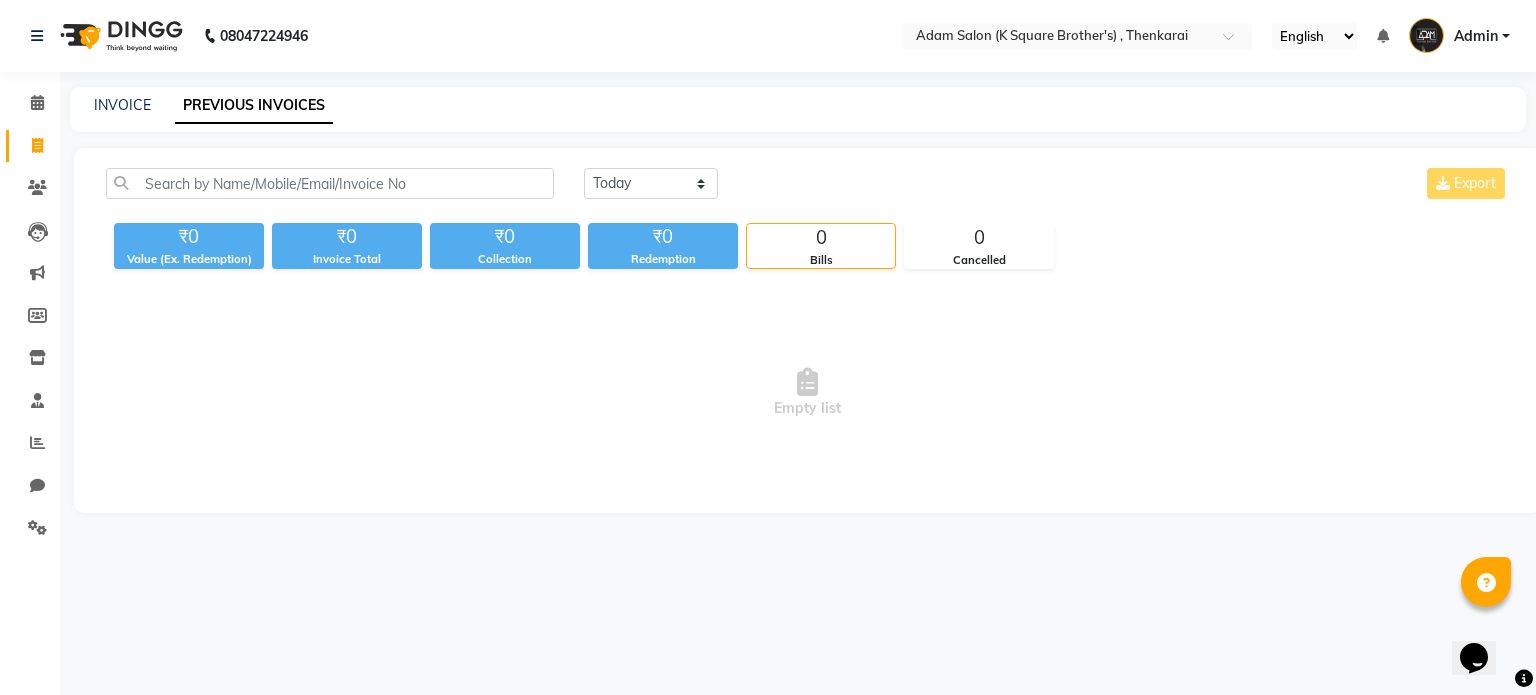 scroll, scrollTop: 0, scrollLeft: 0, axis: both 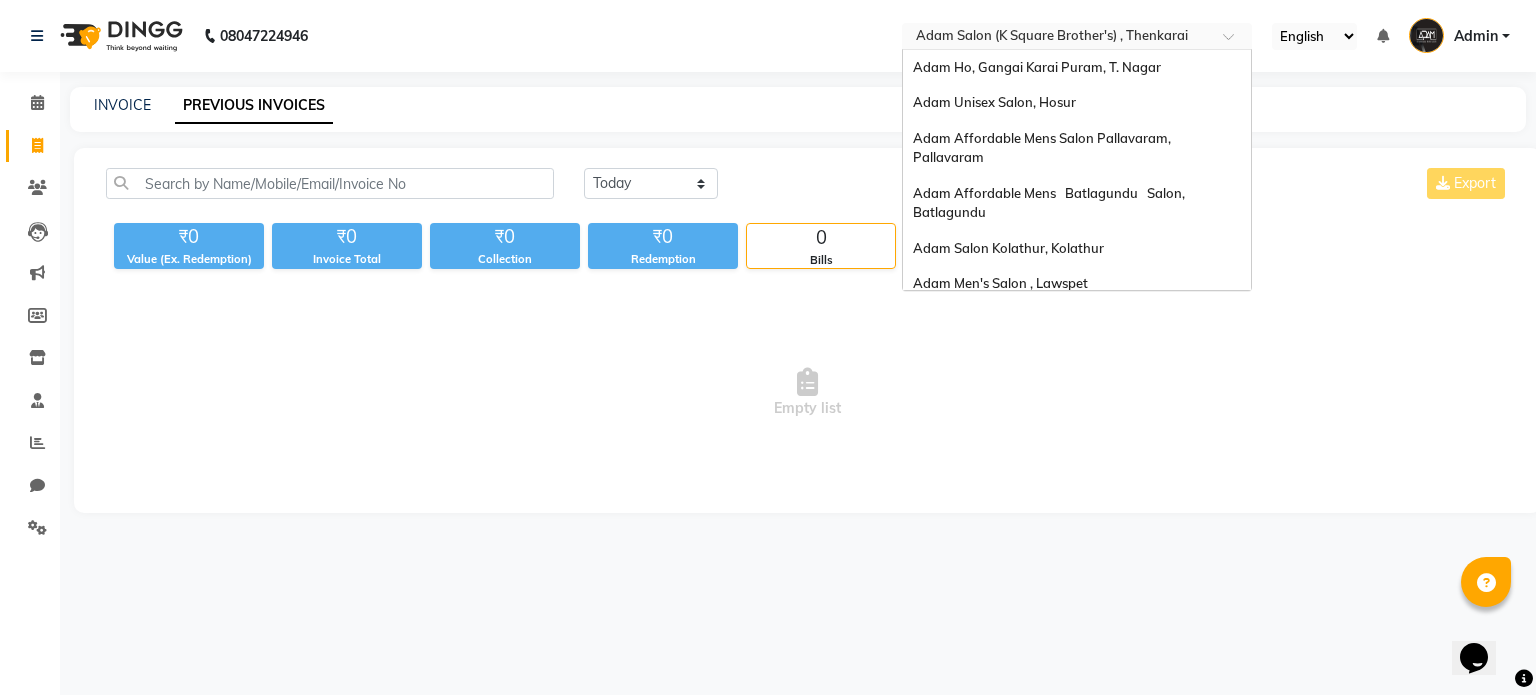 click at bounding box center [1057, 38] 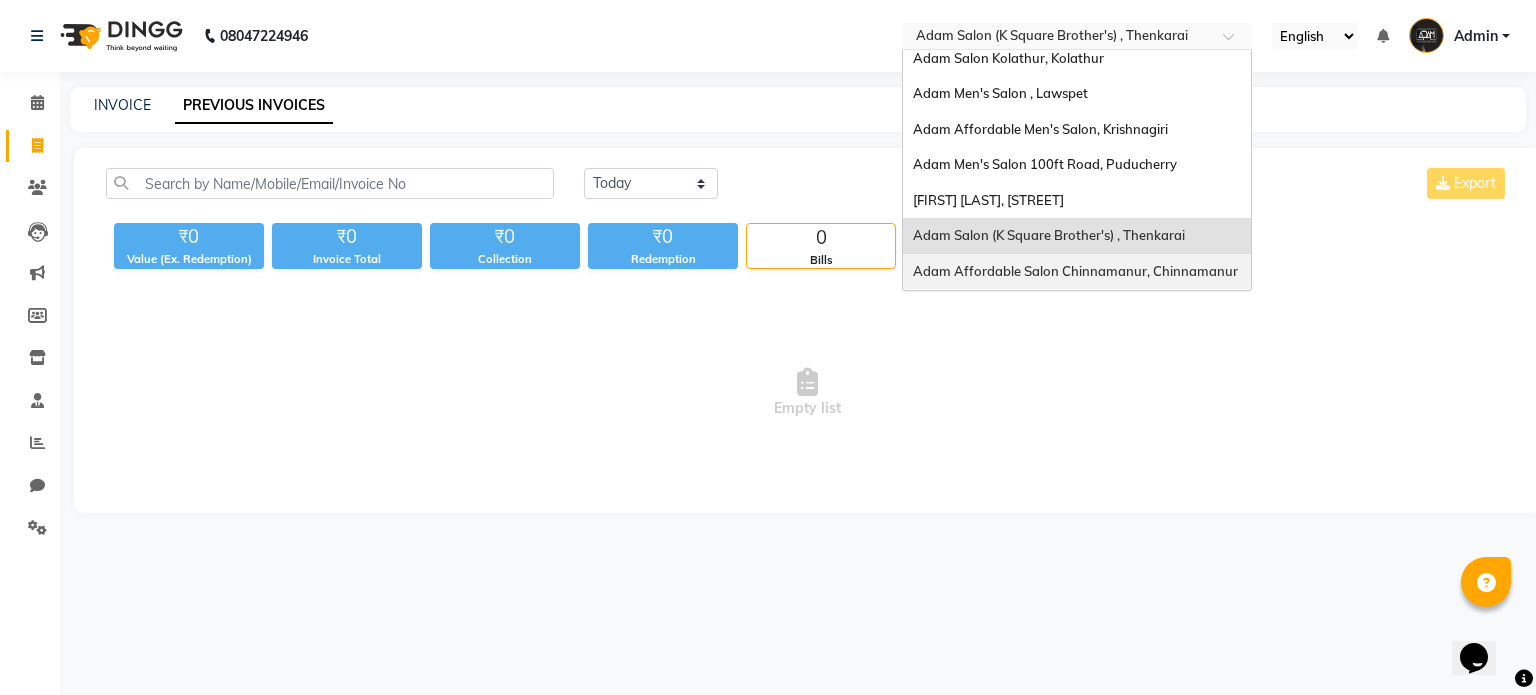 click on "Adam Affordable Salon Chinnamanur, Chinnamanur" at bounding box center [1077, 272] 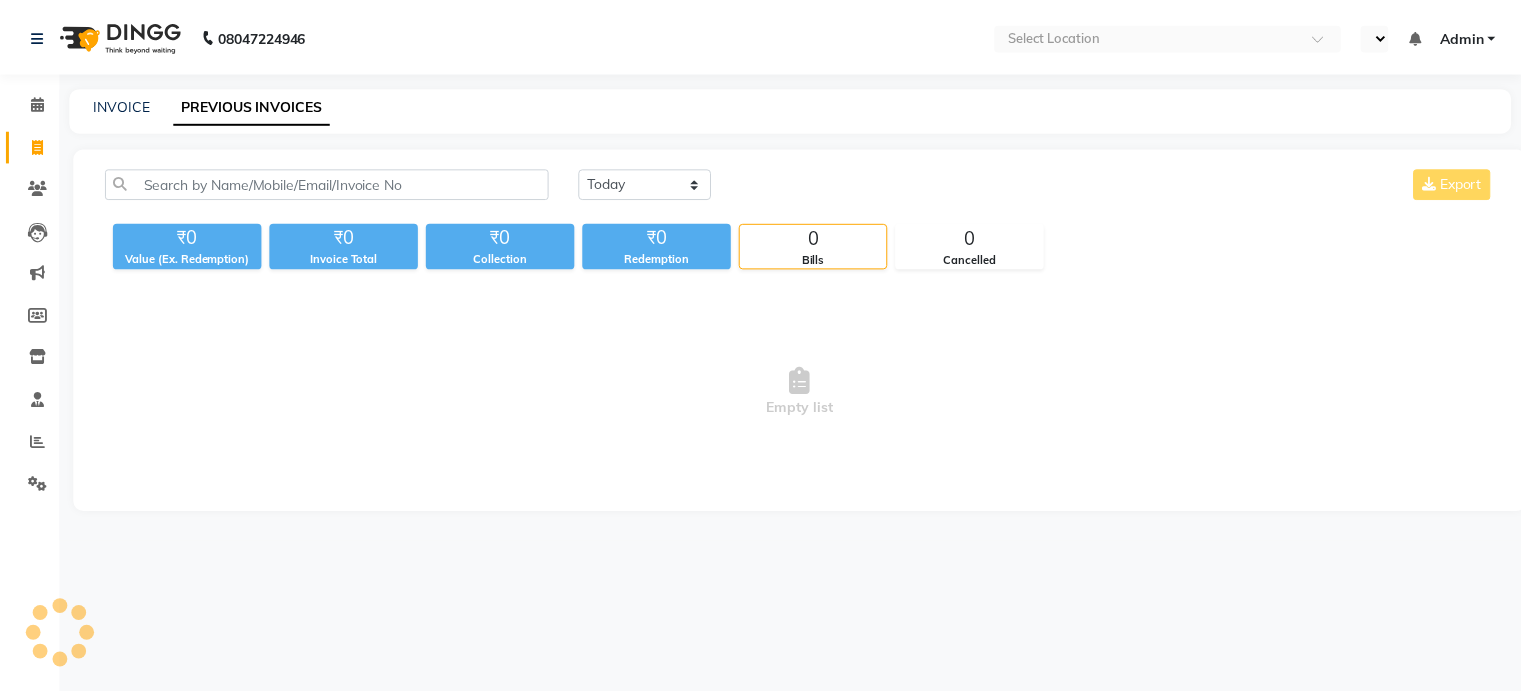 scroll, scrollTop: 0, scrollLeft: 0, axis: both 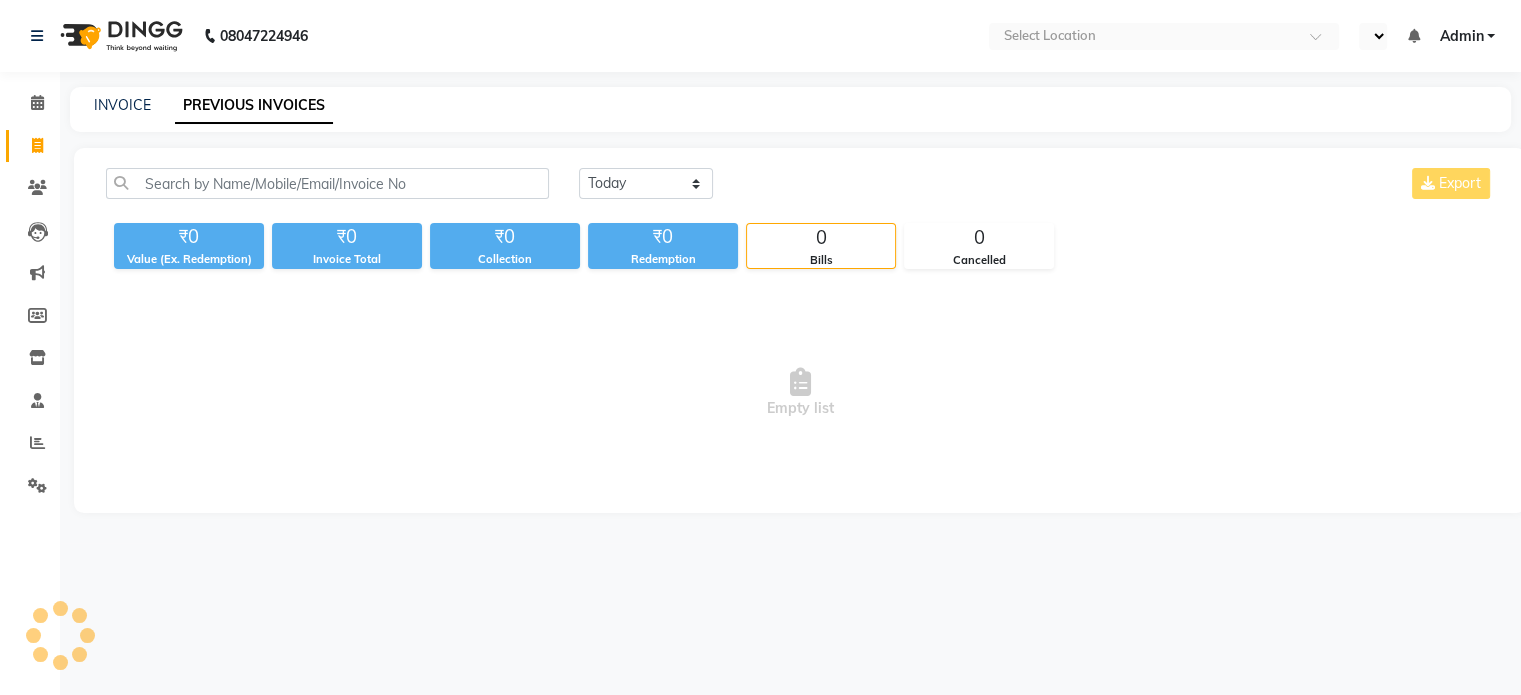 select on "en" 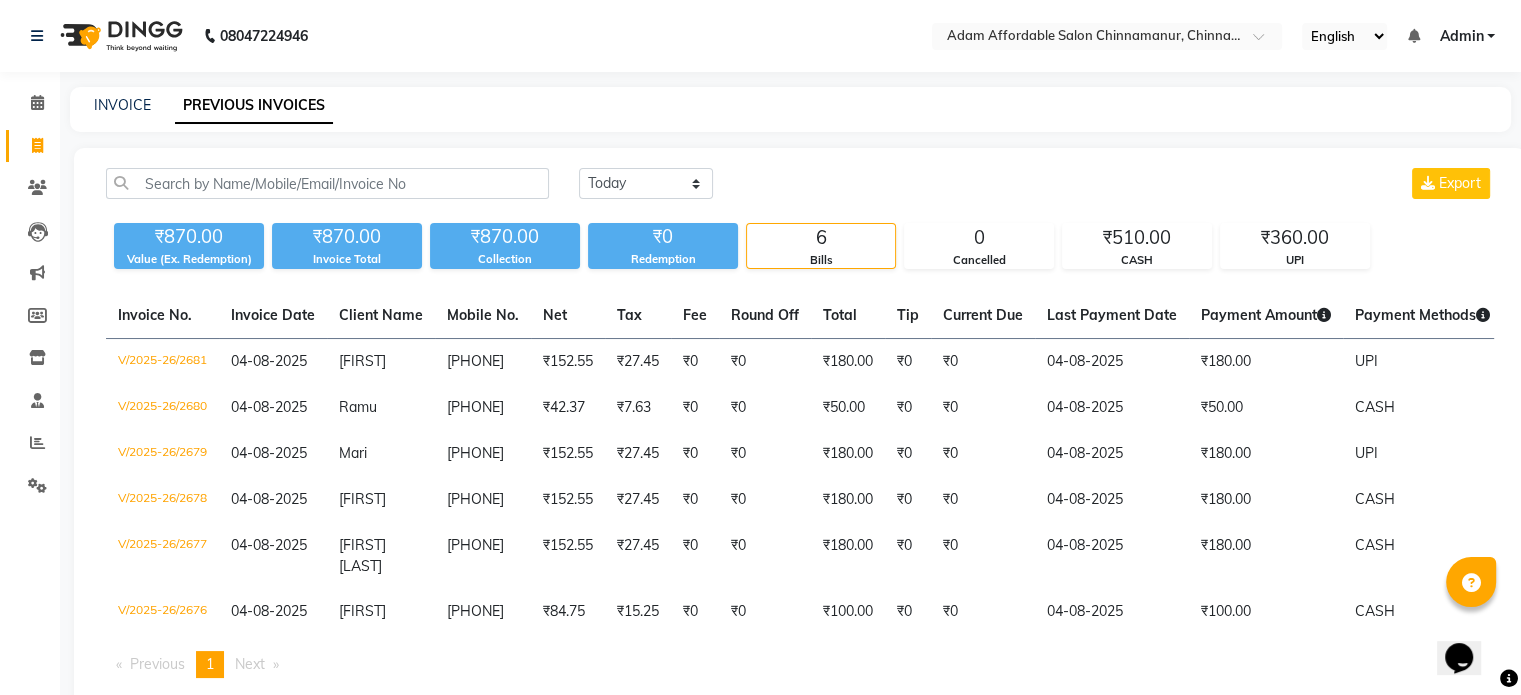 scroll, scrollTop: 0, scrollLeft: 0, axis: both 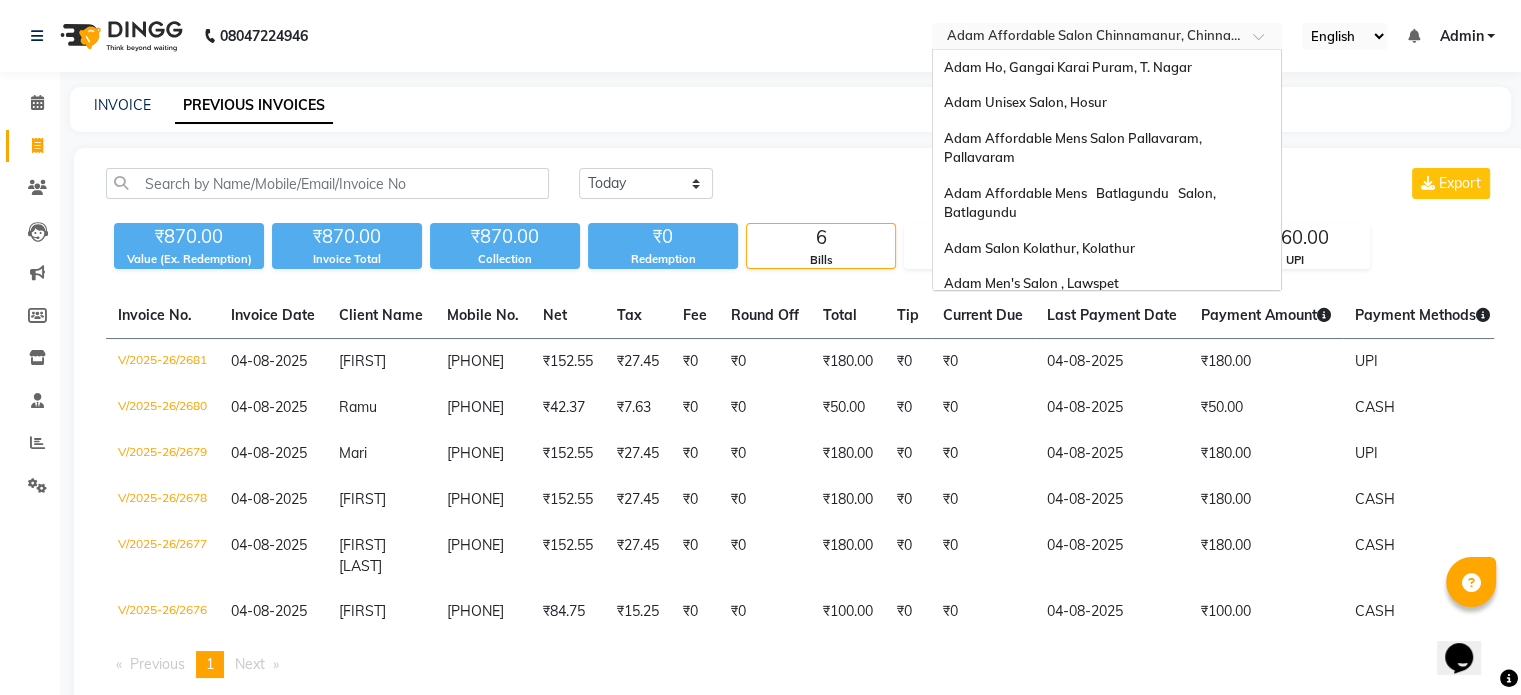 click at bounding box center (1087, 38) 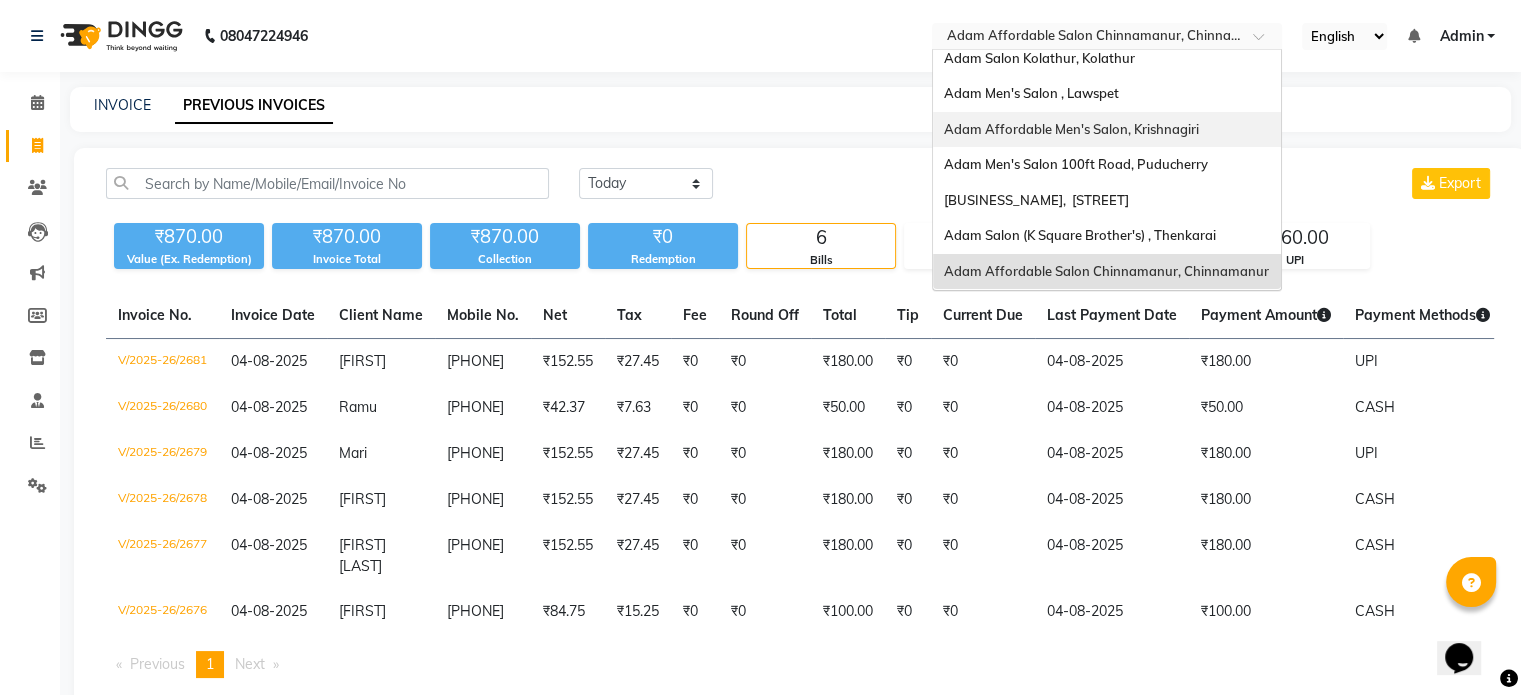 click on "Adam Affordable Men's Salon, Krishnagiri" at bounding box center (1107, 130) 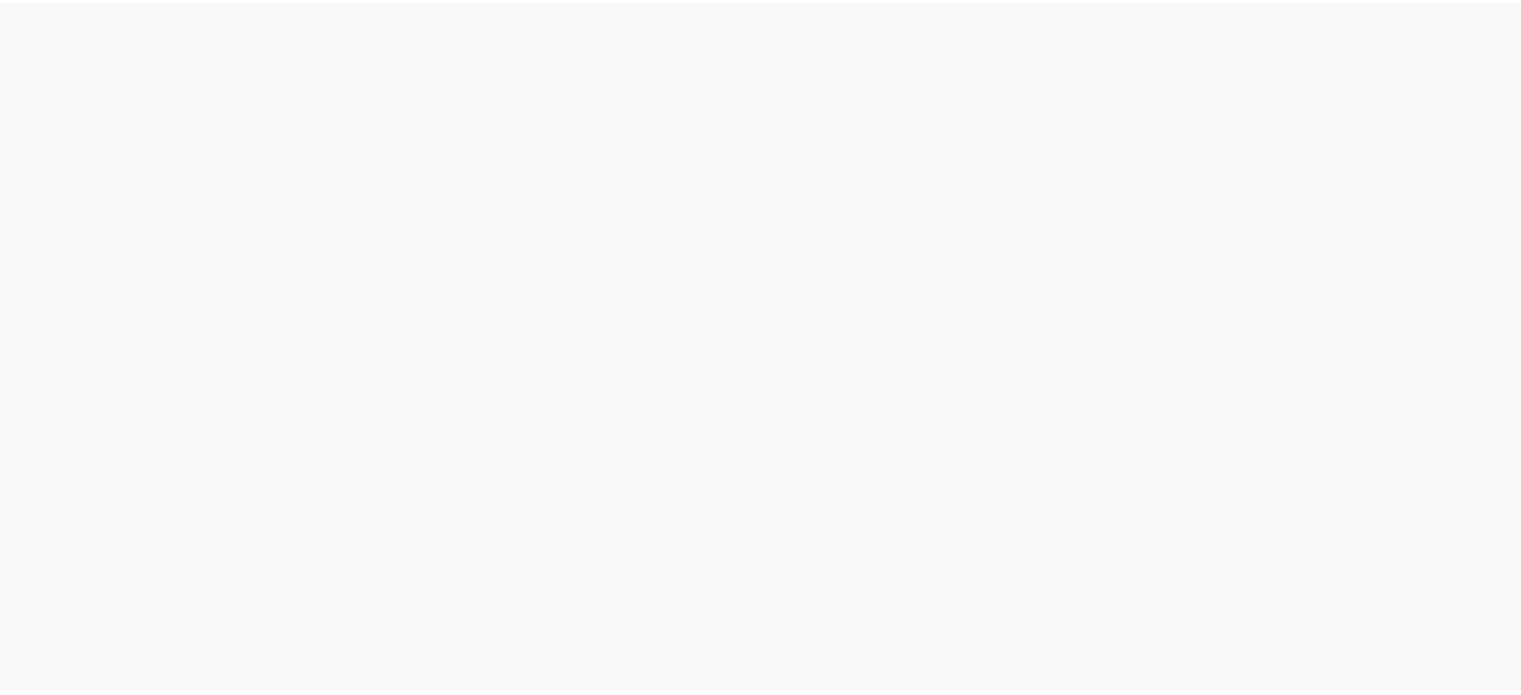 scroll, scrollTop: 0, scrollLeft: 0, axis: both 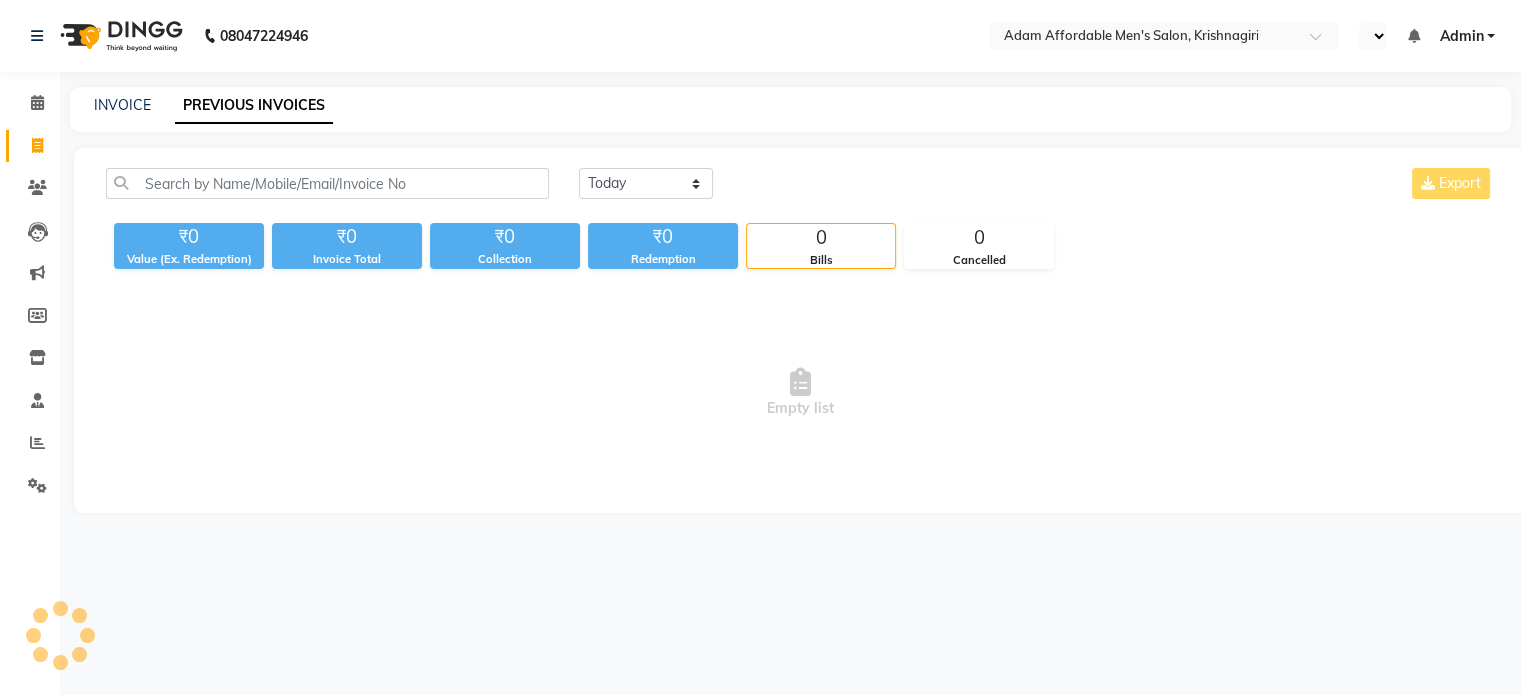 select on "en" 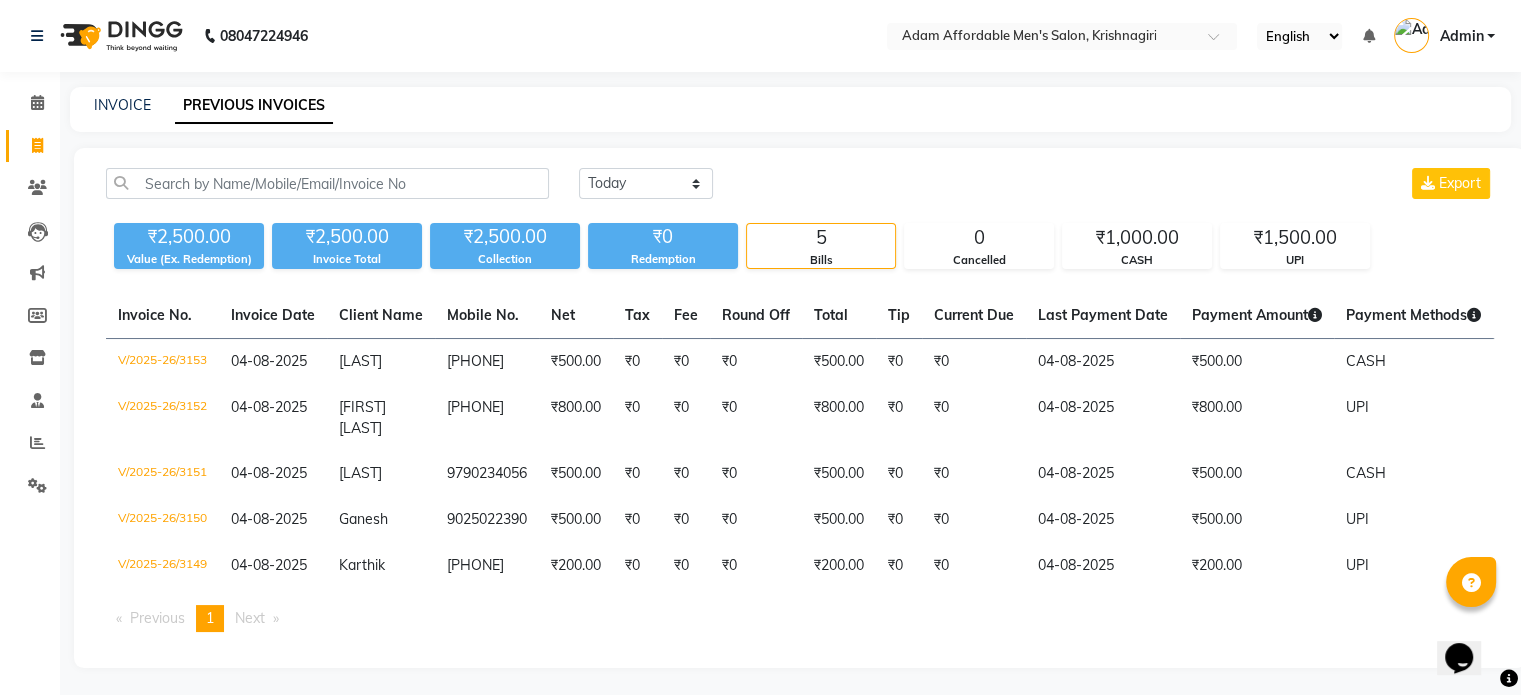 scroll, scrollTop: 0, scrollLeft: 0, axis: both 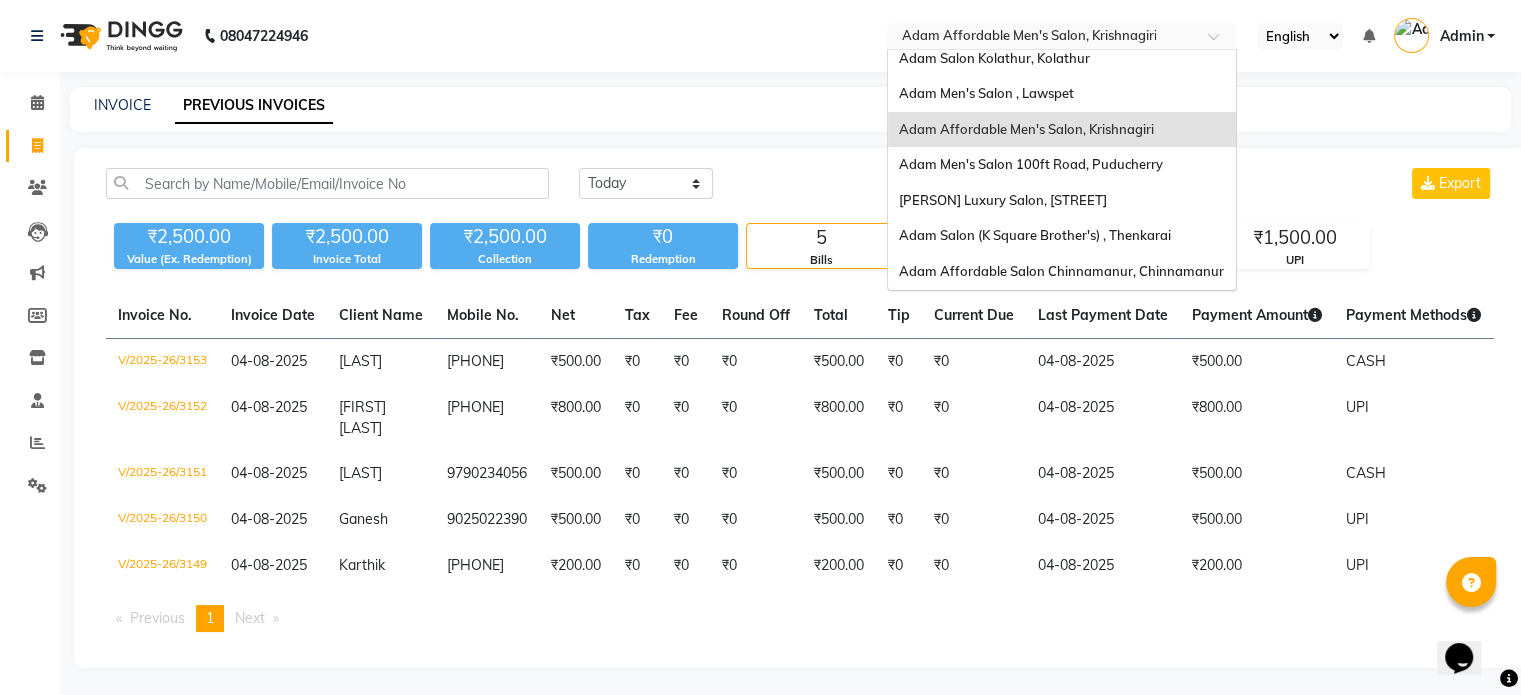 click at bounding box center (1042, 38) 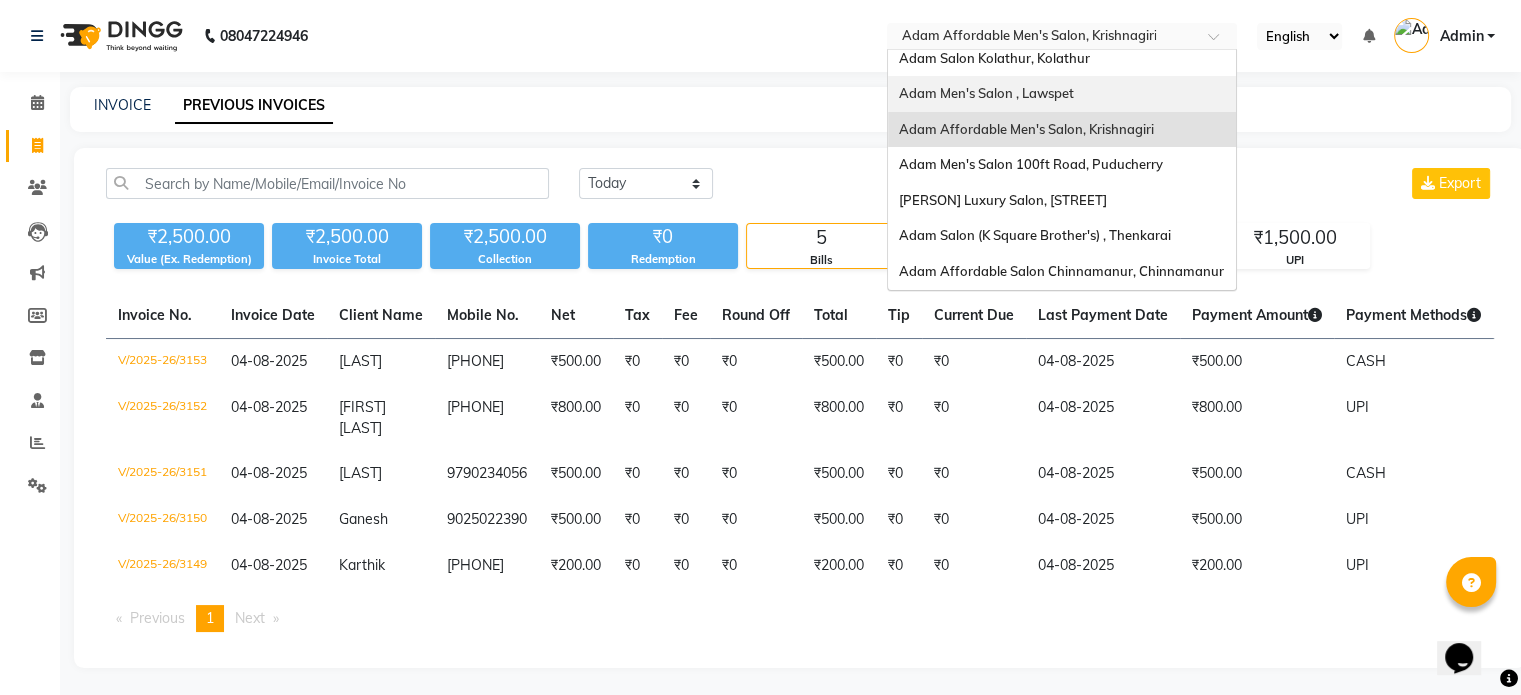 click on "Adam Men's Salon , Lawspet" at bounding box center (1062, 94) 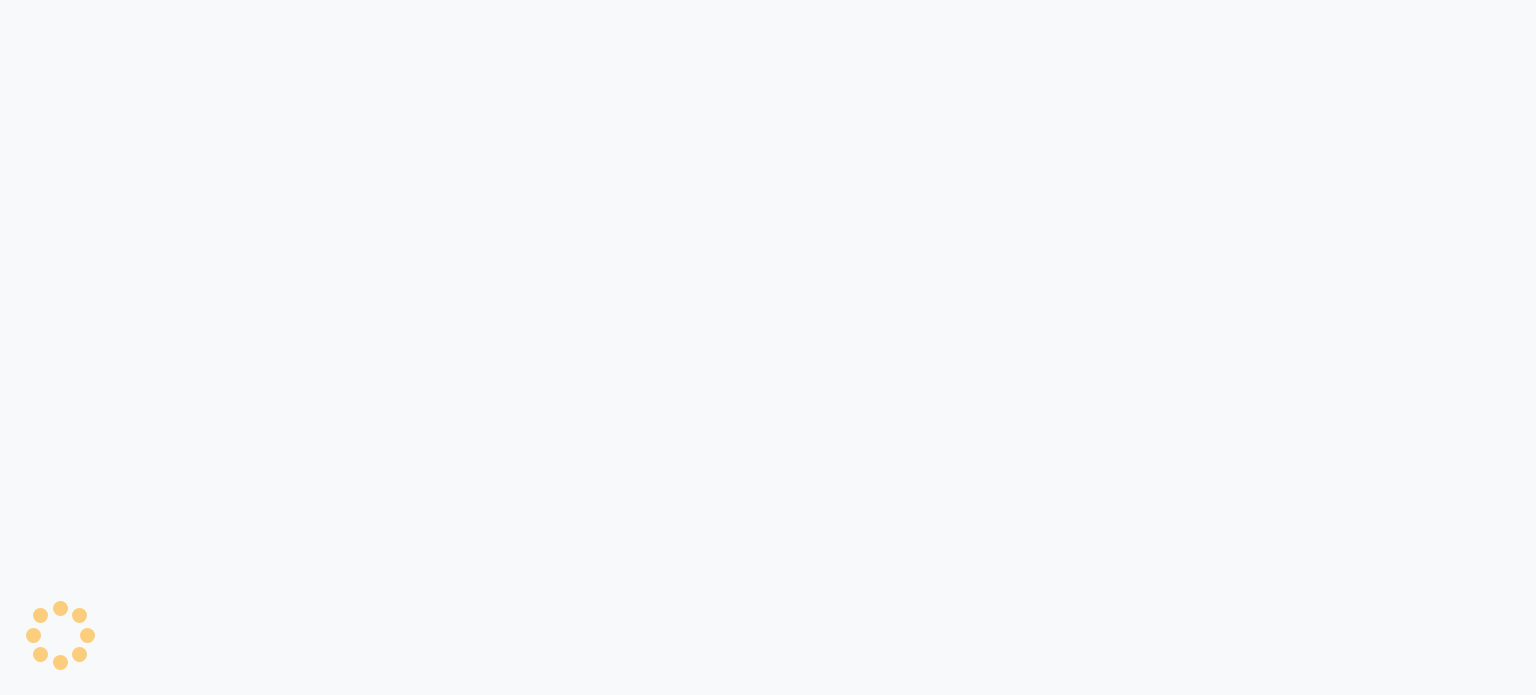 scroll, scrollTop: 0, scrollLeft: 0, axis: both 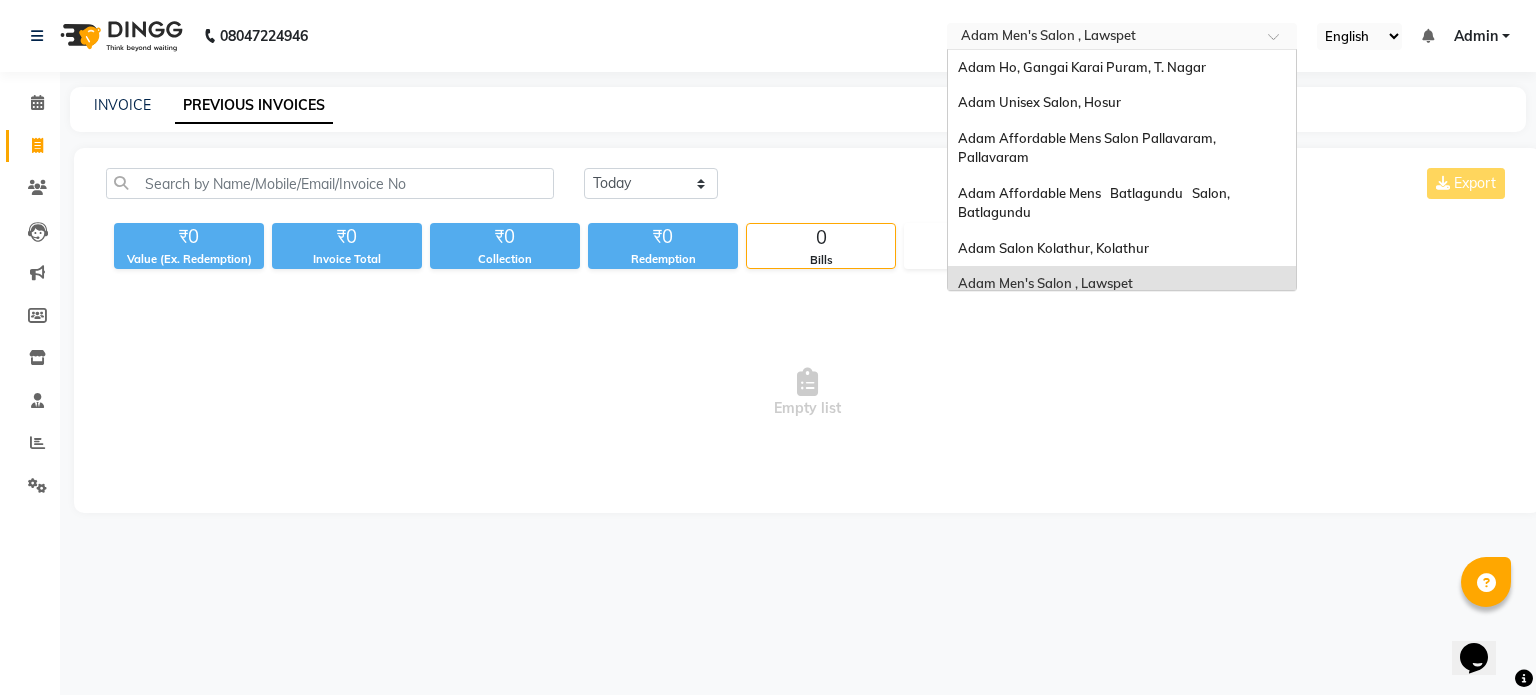 click at bounding box center (1102, 38) 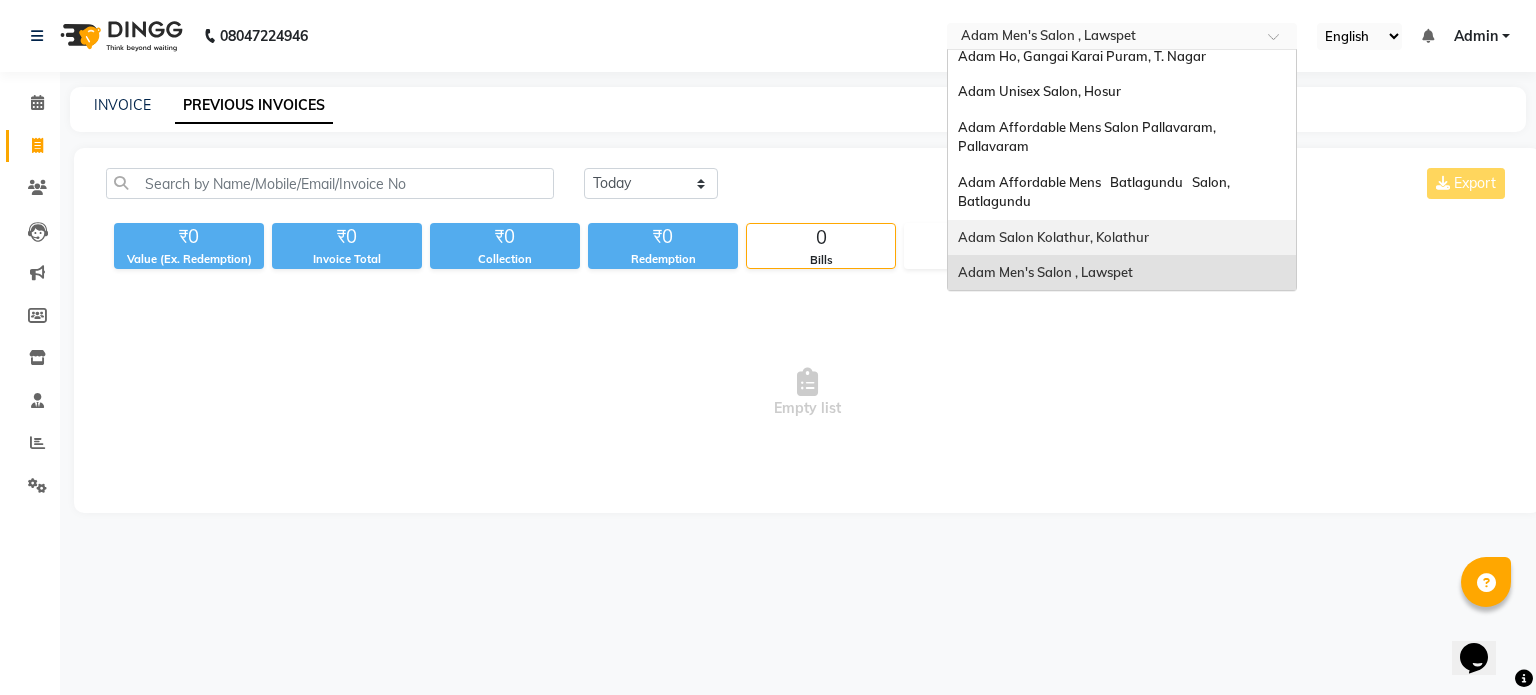 scroll, scrollTop: 8, scrollLeft: 0, axis: vertical 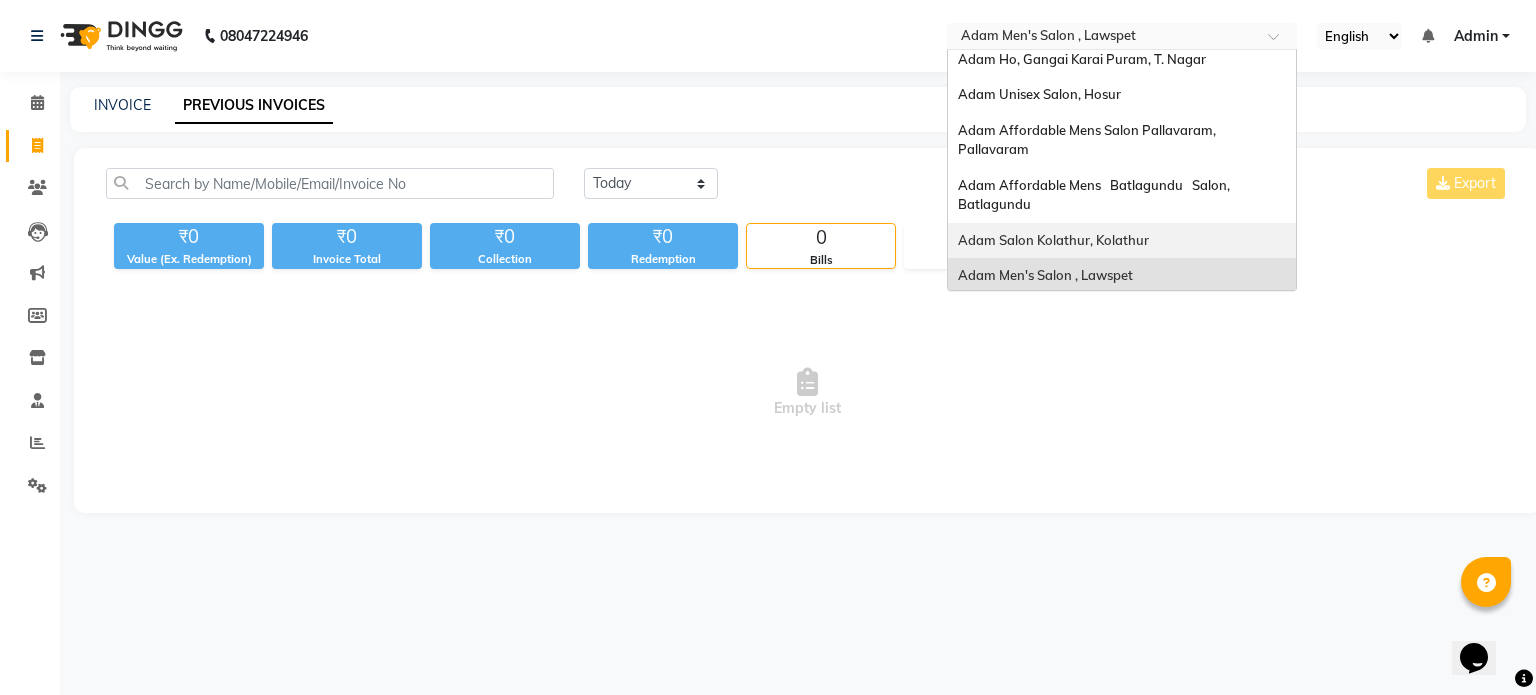 click on "Adam Salon Kolathur, Kolathur" at bounding box center [1053, 240] 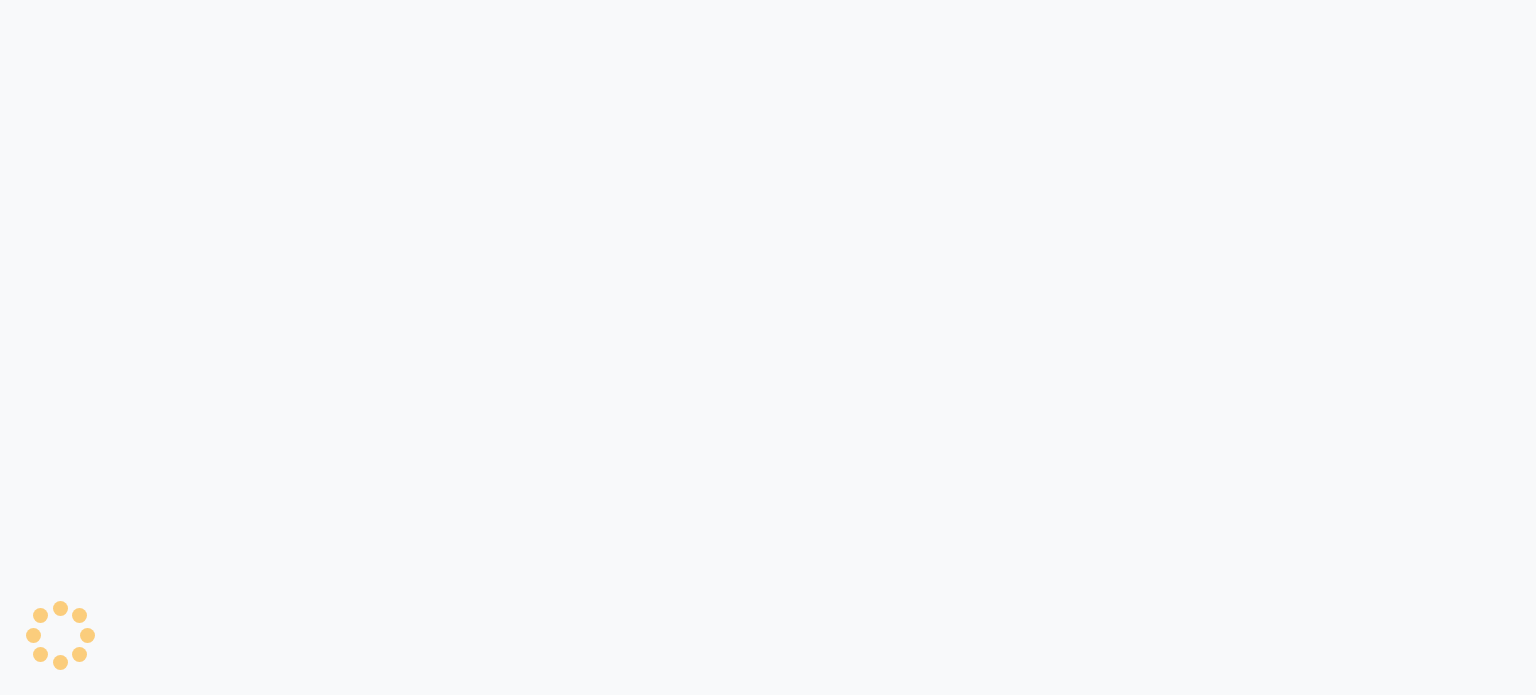 scroll, scrollTop: 0, scrollLeft: 0, axis: both 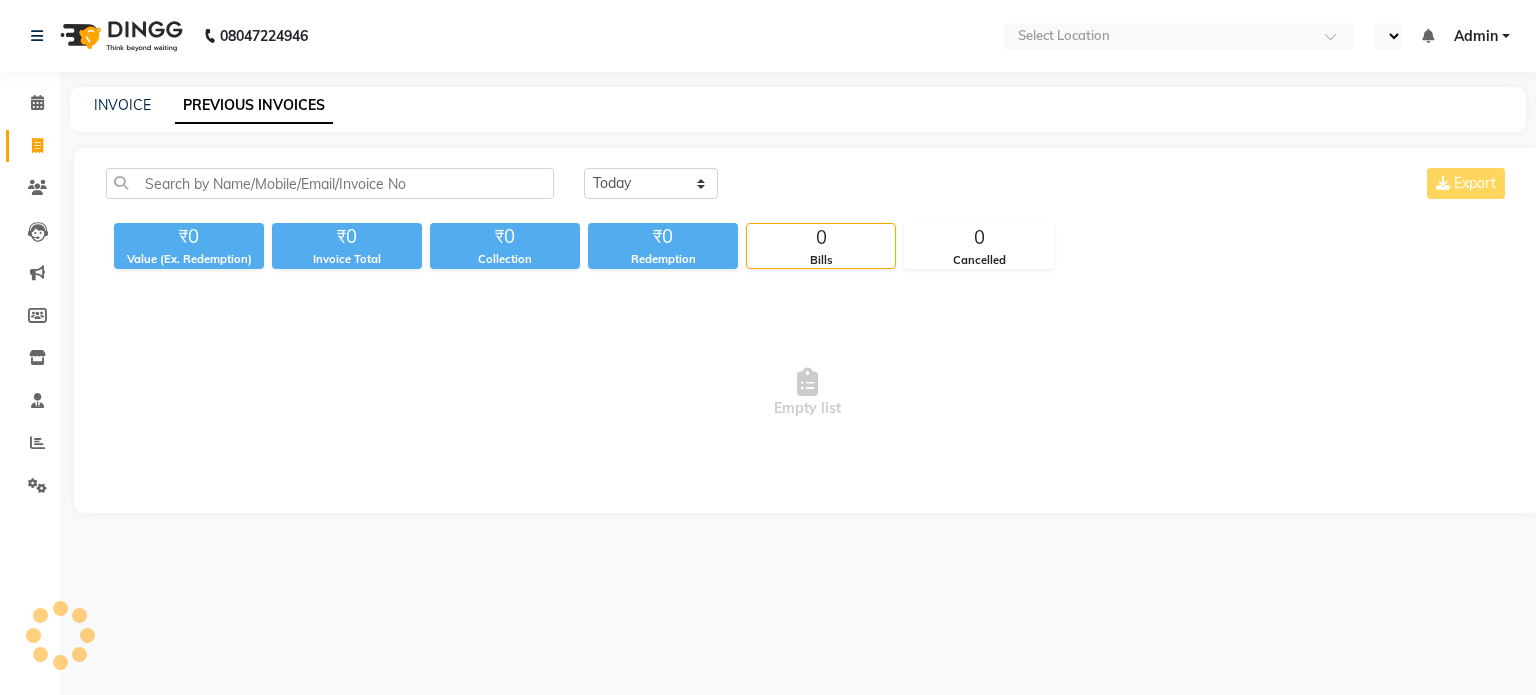 select on "en" 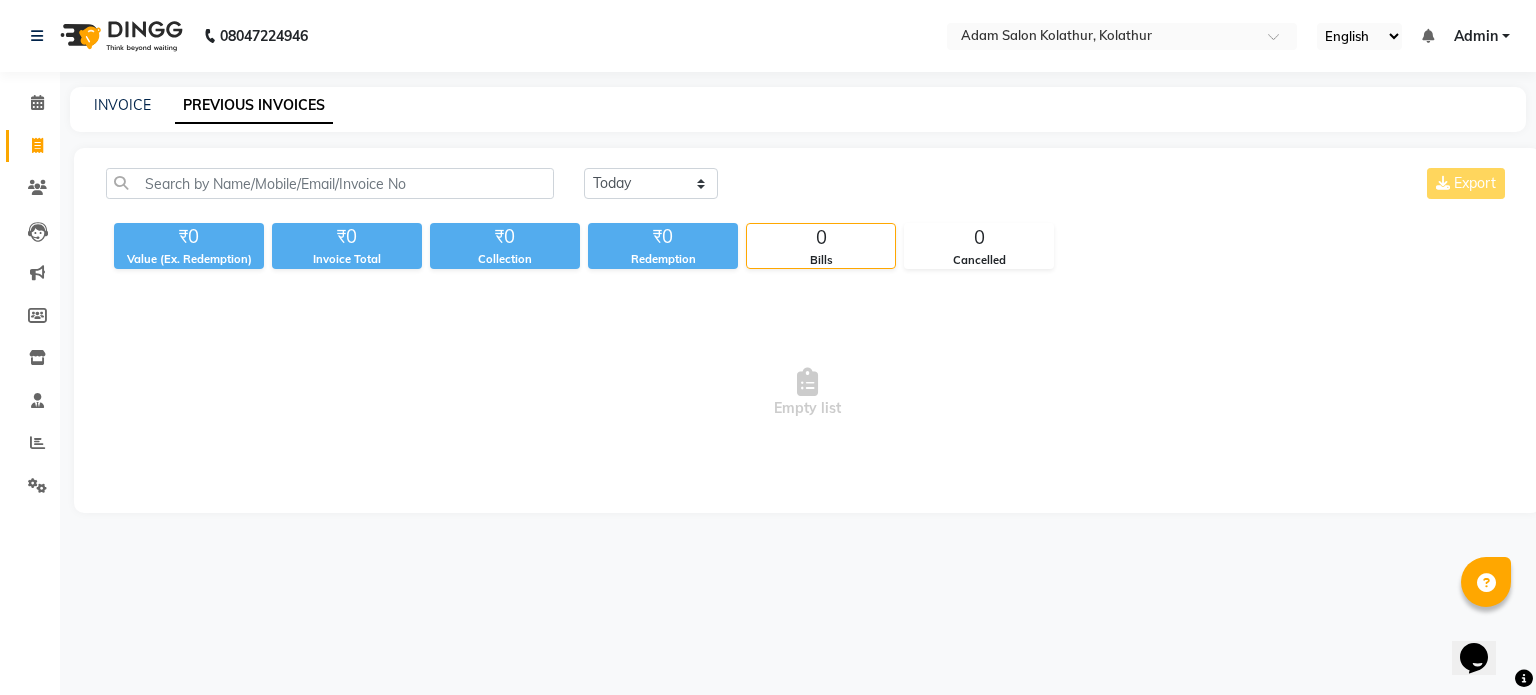 scroll, scrollTop: 0, scrollLeft: 0, axis: both 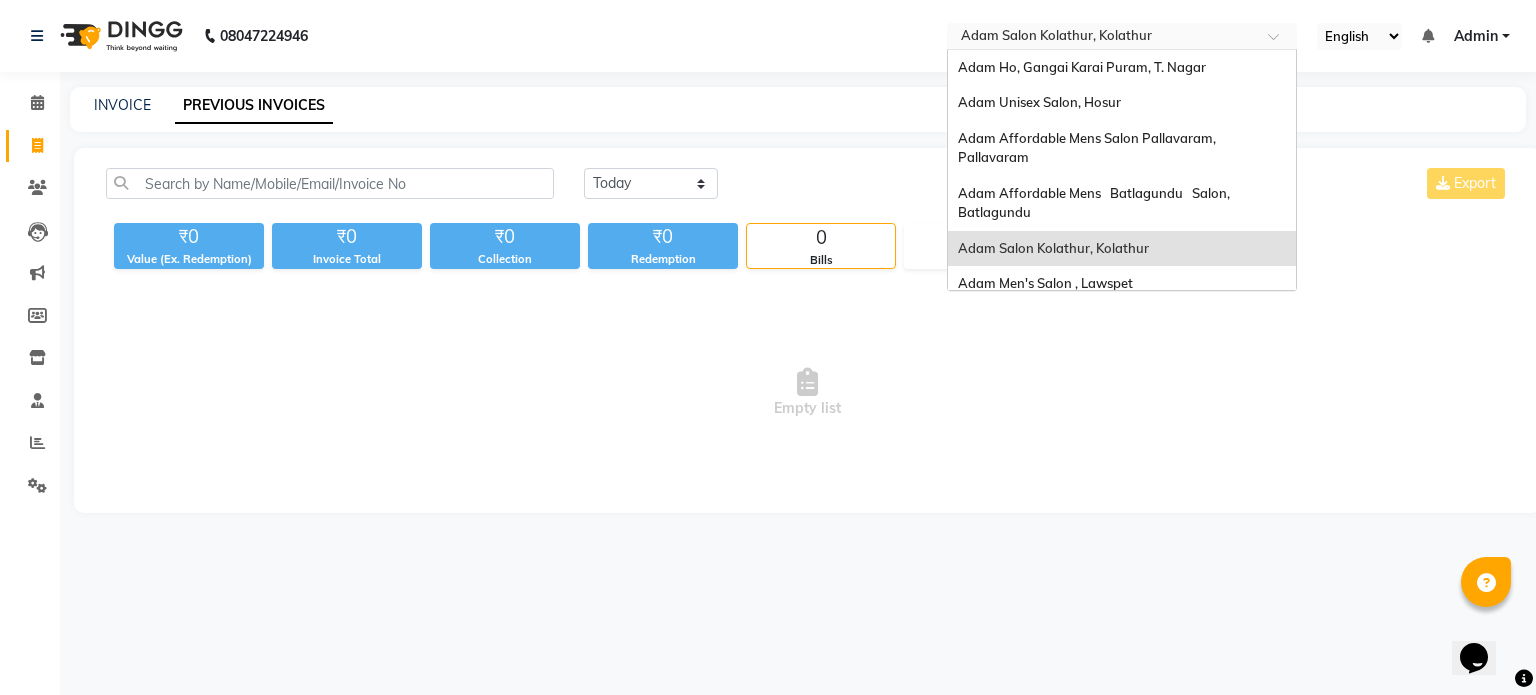 click at bounding box center (1102, 38) 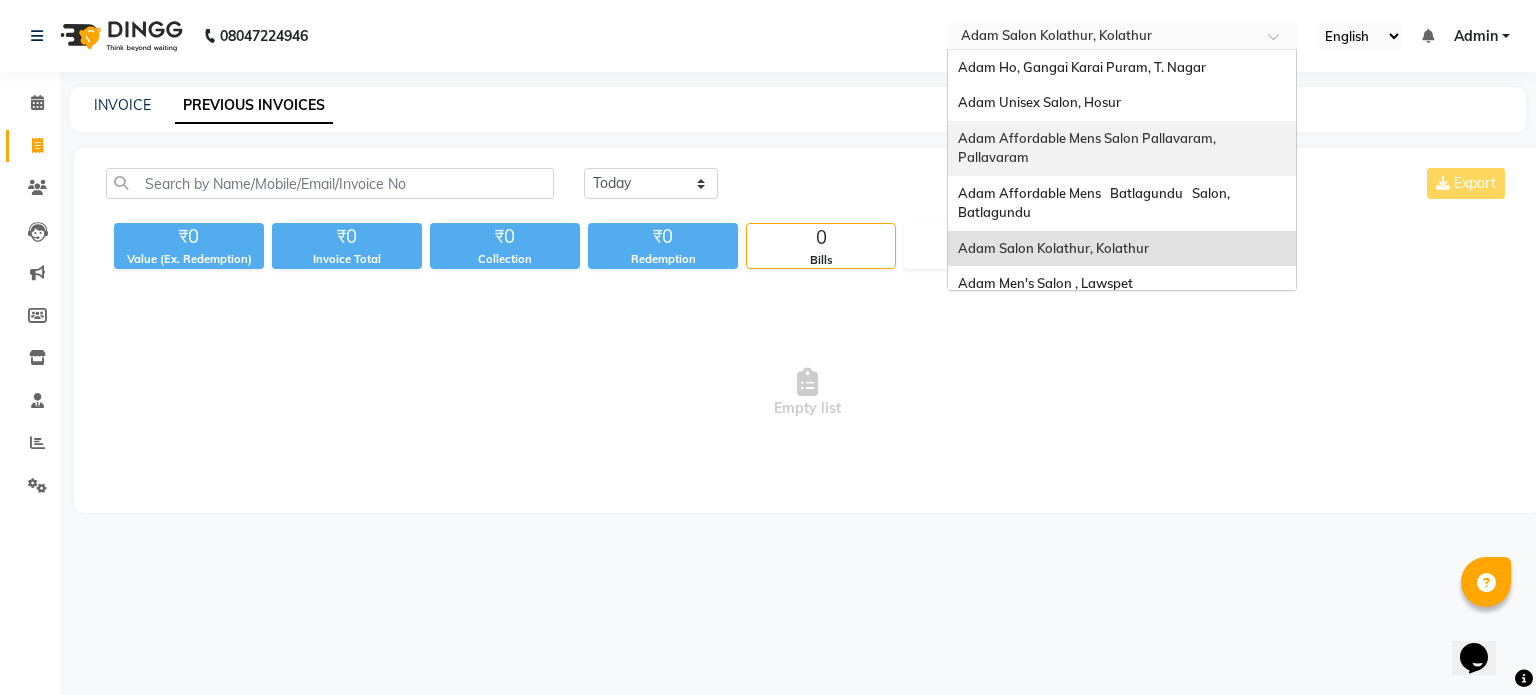 click on "Adam Affordable Mens Salon Pallavaram, Pallavaram" at bounding box center (1088, 148) 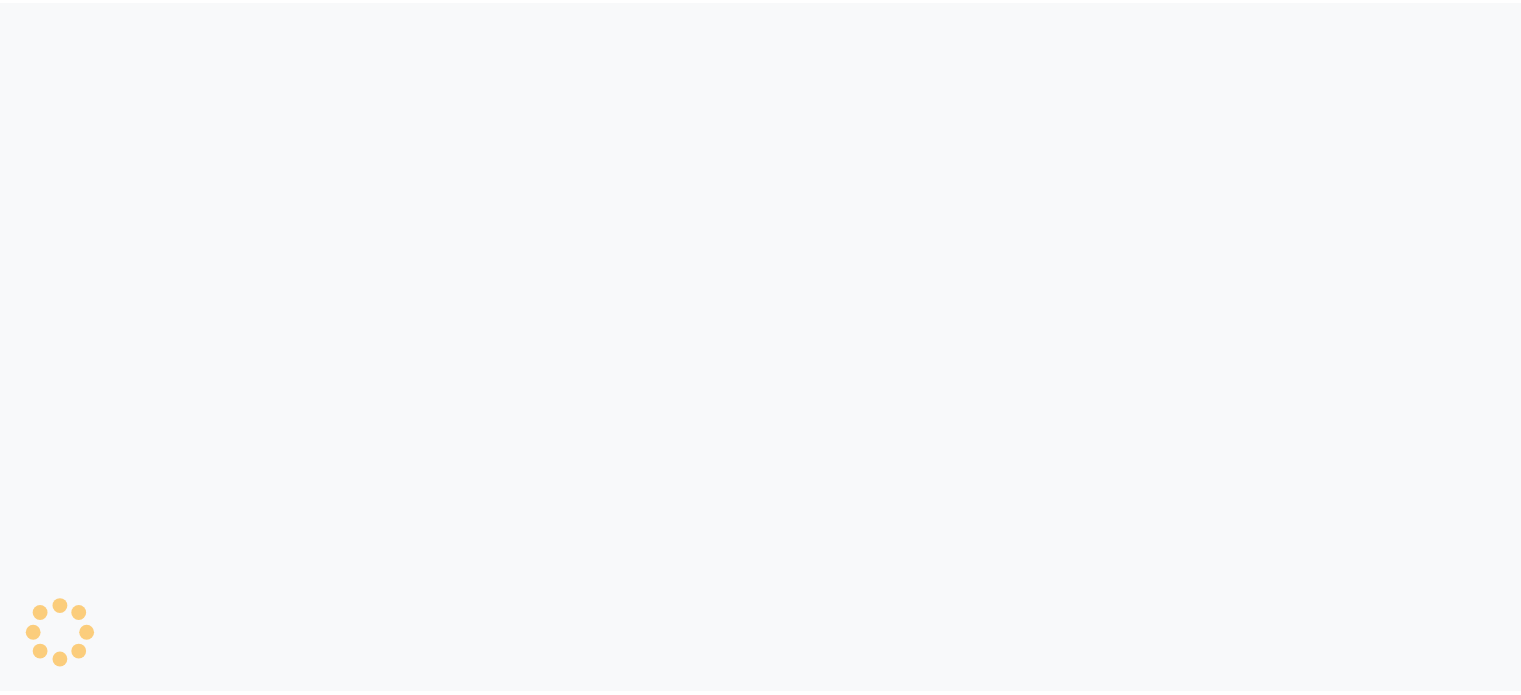 scroll, scrollTop: 0, scrollLeft: 0, axis: both 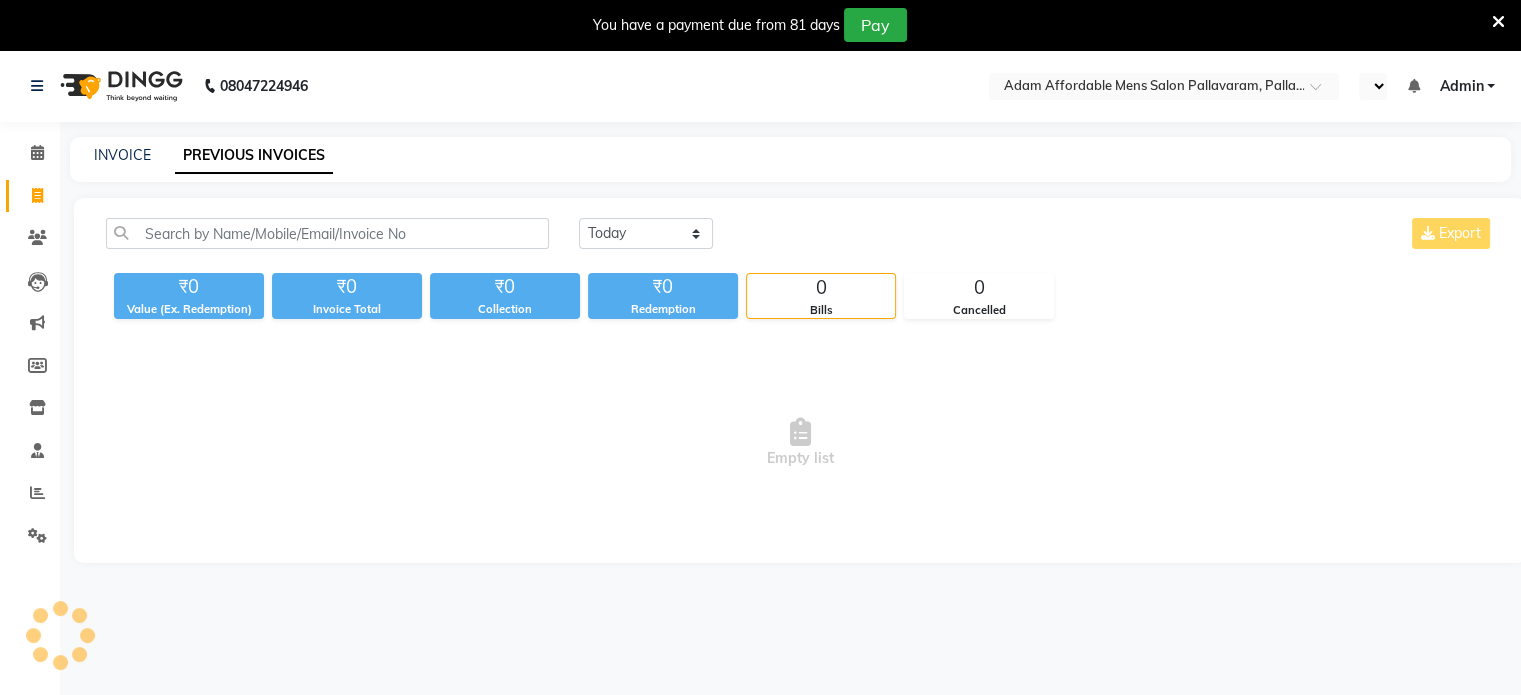 select on "en" 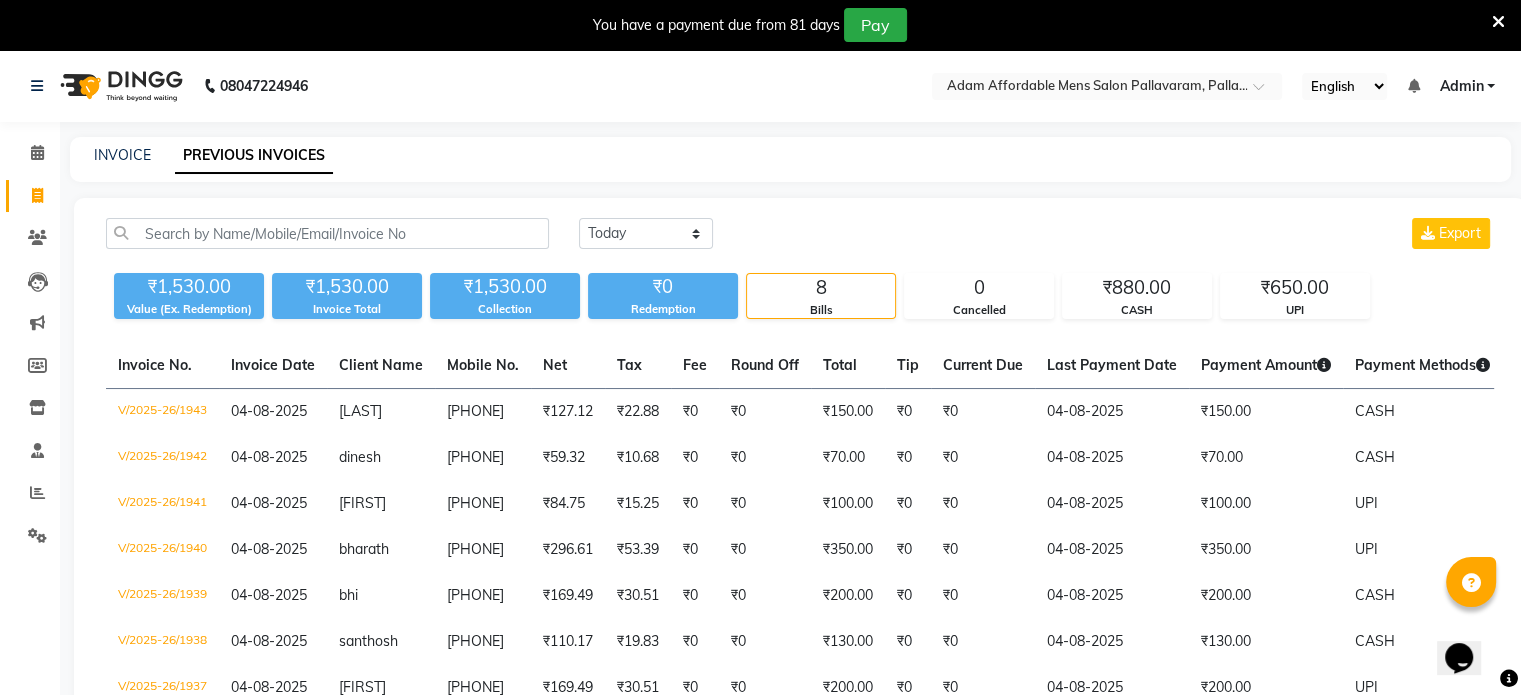 scroll, scrollTop: 0, scrollLeft: 0, axis: both 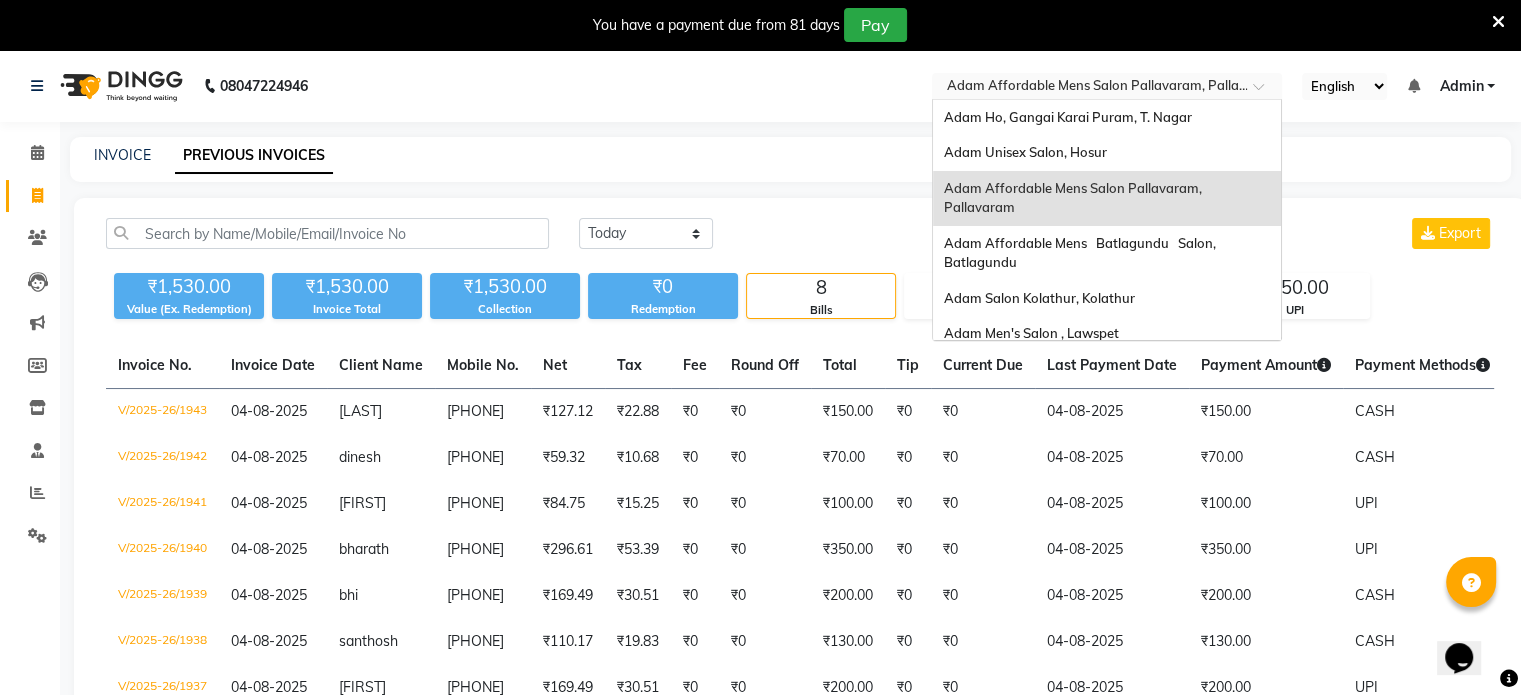 click at bounding box center [1087, 88] 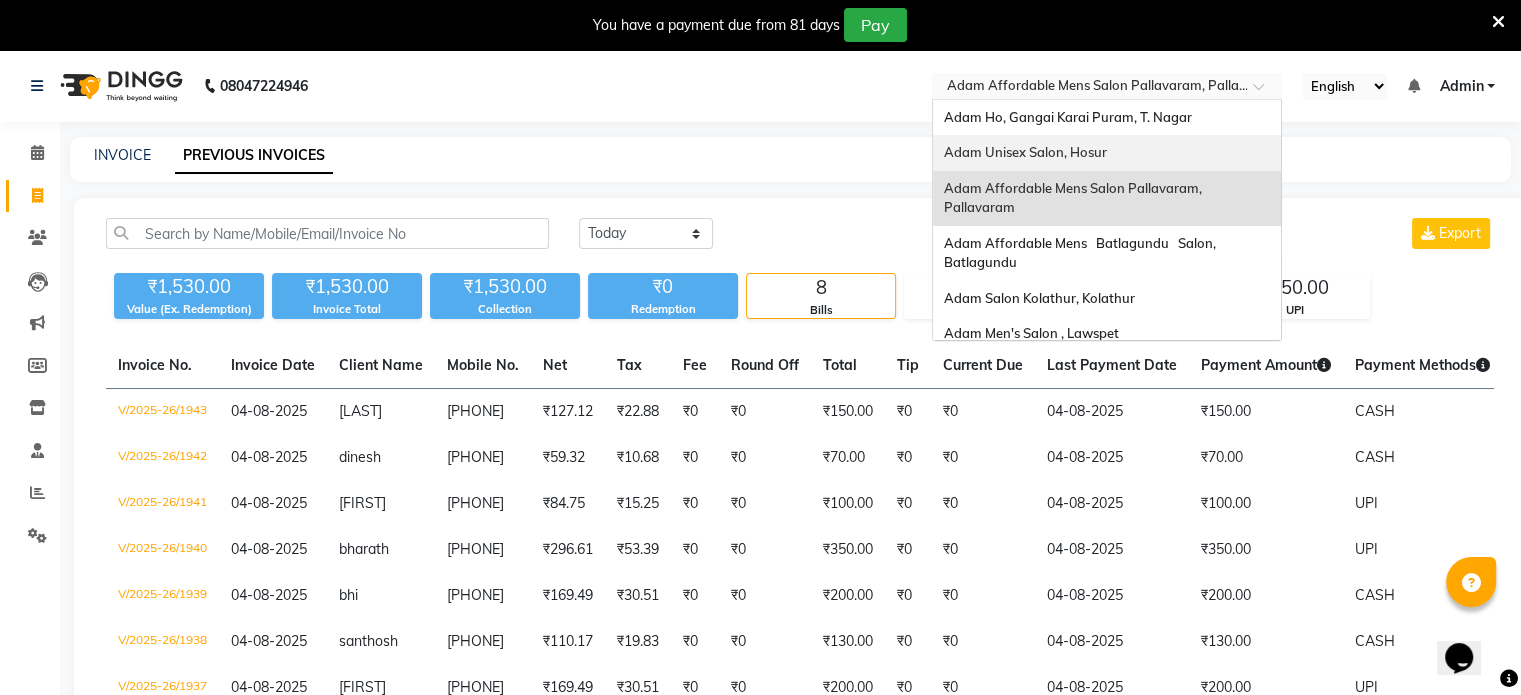 click on "Adam Unisex Salon, Hosur" at bounding box center [1107, 153] 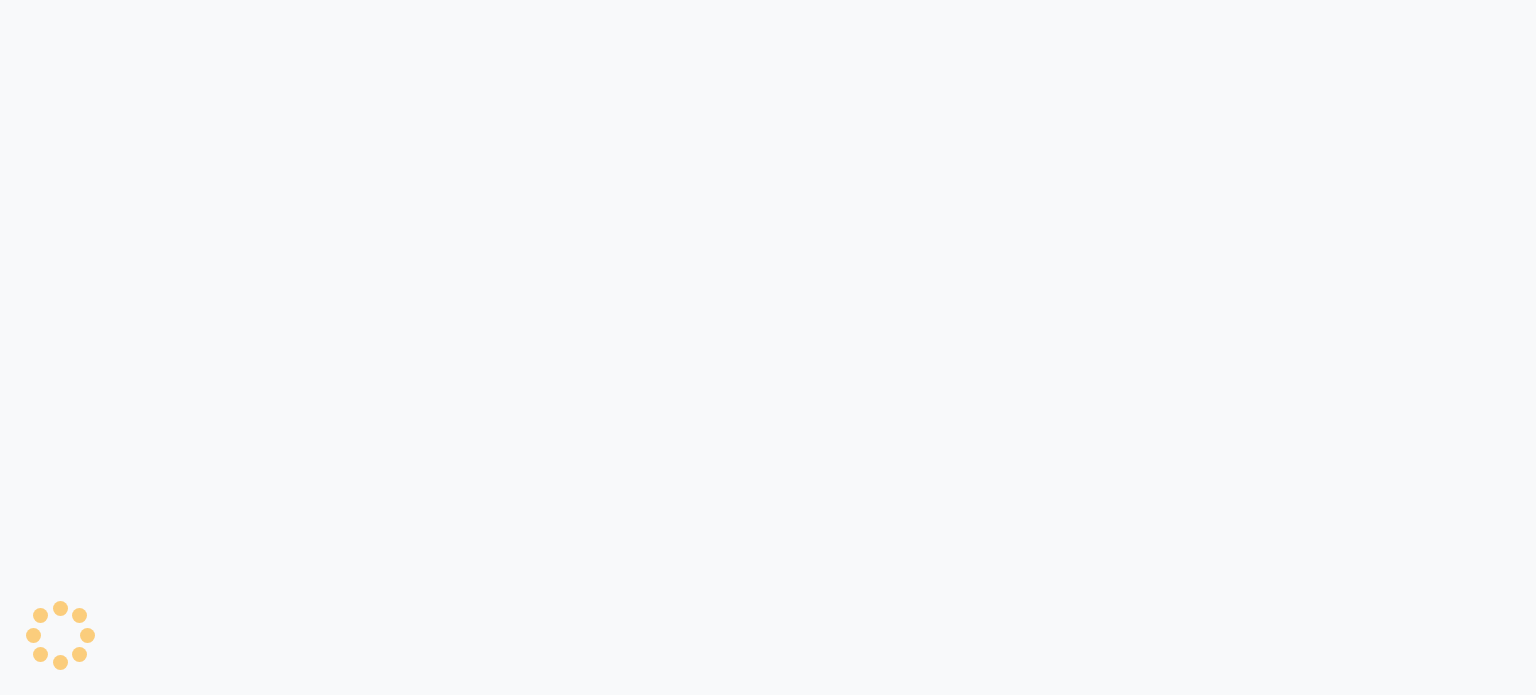 scroll, scrollTop: 0, scrollLeft: 0, axis: both 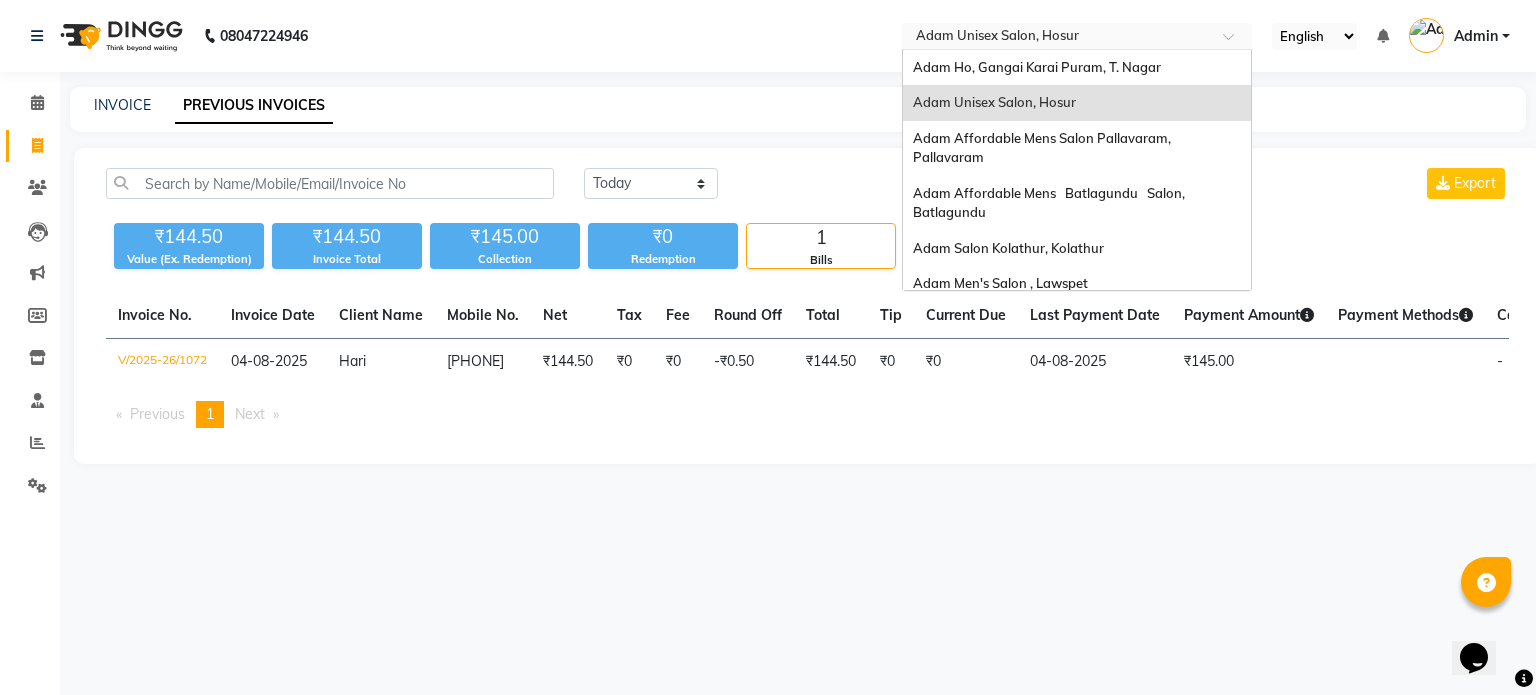 click at bounding box center (1057, 38) 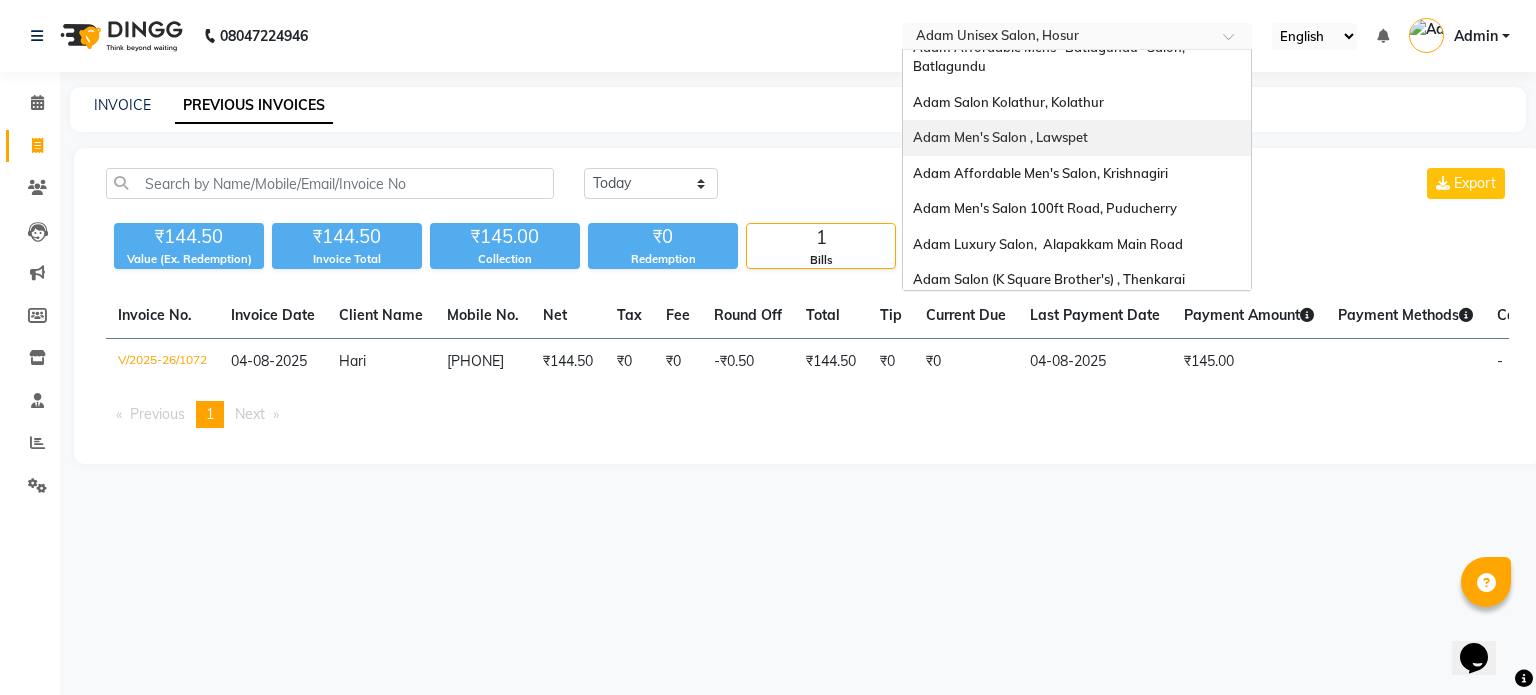 scroll, scrollTop: 160, scrollLeft: 0, axis: vertical 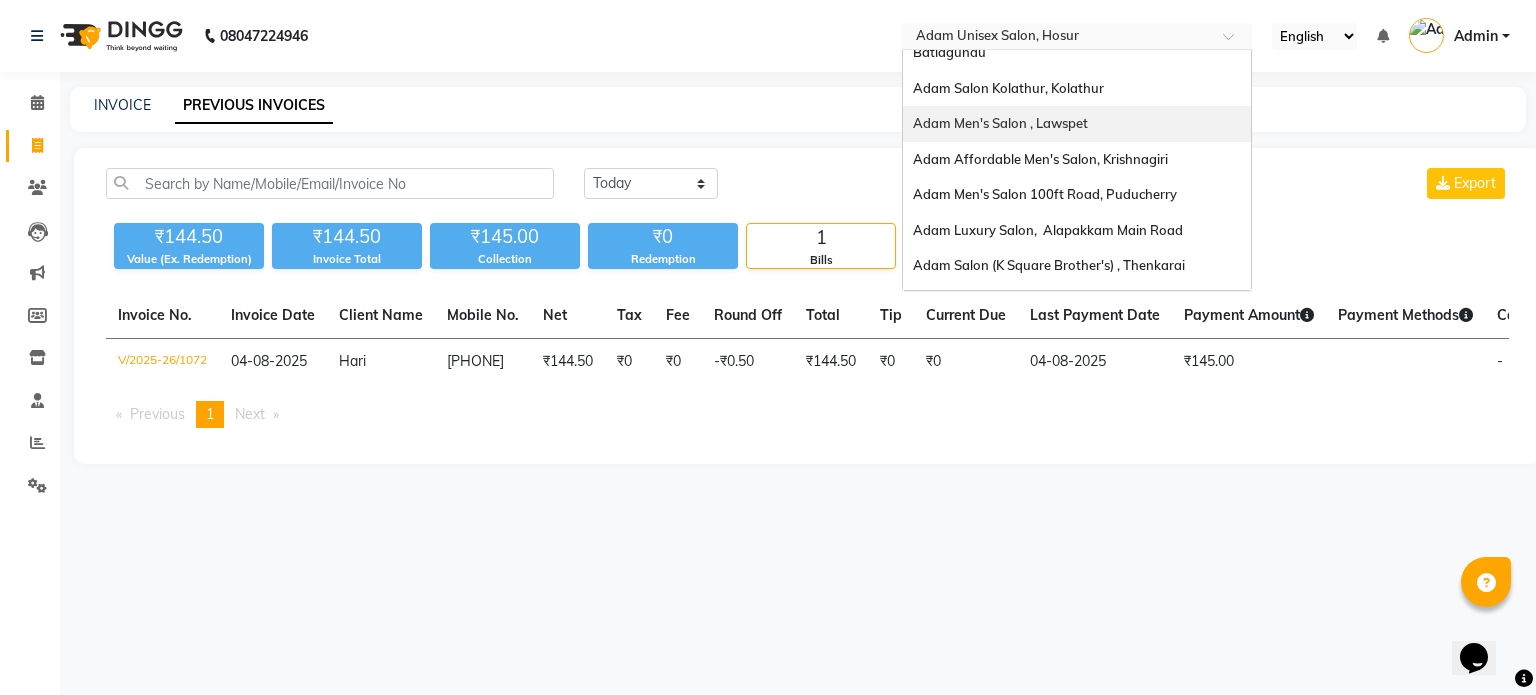 click on "08047224946 Select Location × Adam Unisex Salon, Hosur Adam Ho, Gangai Karai Puram, T. Nagar Adam Unisex Salon, Hosur Adam Affordable Mens Salon Pallavaram, Pallavaram  Adam Affordable Mens   Batlagundu   Salon, Batlagundu  Adam Salon Kolathur, Kolathur Adam Men's Salon , Lawspet Adam Affordable Men's Salon, Krishnagiri Adam Men's Salon 100ft Road, Puducherry Adam Luxury Salon,  Alapakkam Main Road Adam Salon (K Square Brother's) , Thenkarai Adam Affordable Salon Chinnamanur, Chinnamanur English ENGLISH Español العربية मराठी हिंदी ગુજરાતી தமிழ் 中文 Notifications nothing to show Admin Manage Profile Change Password Sign out  Version:3.15.11" 